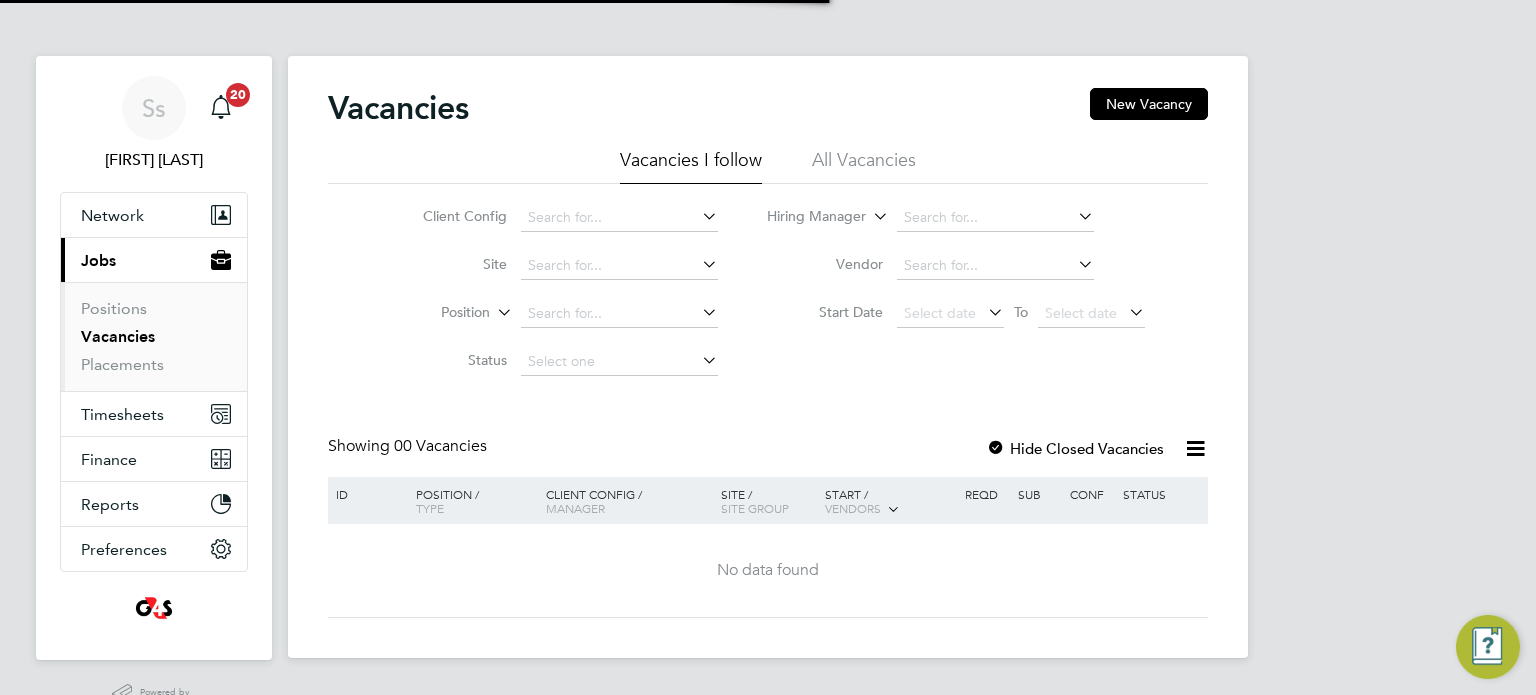 scroll, scrollTop: 0, scrollLeft: 0, axis: both 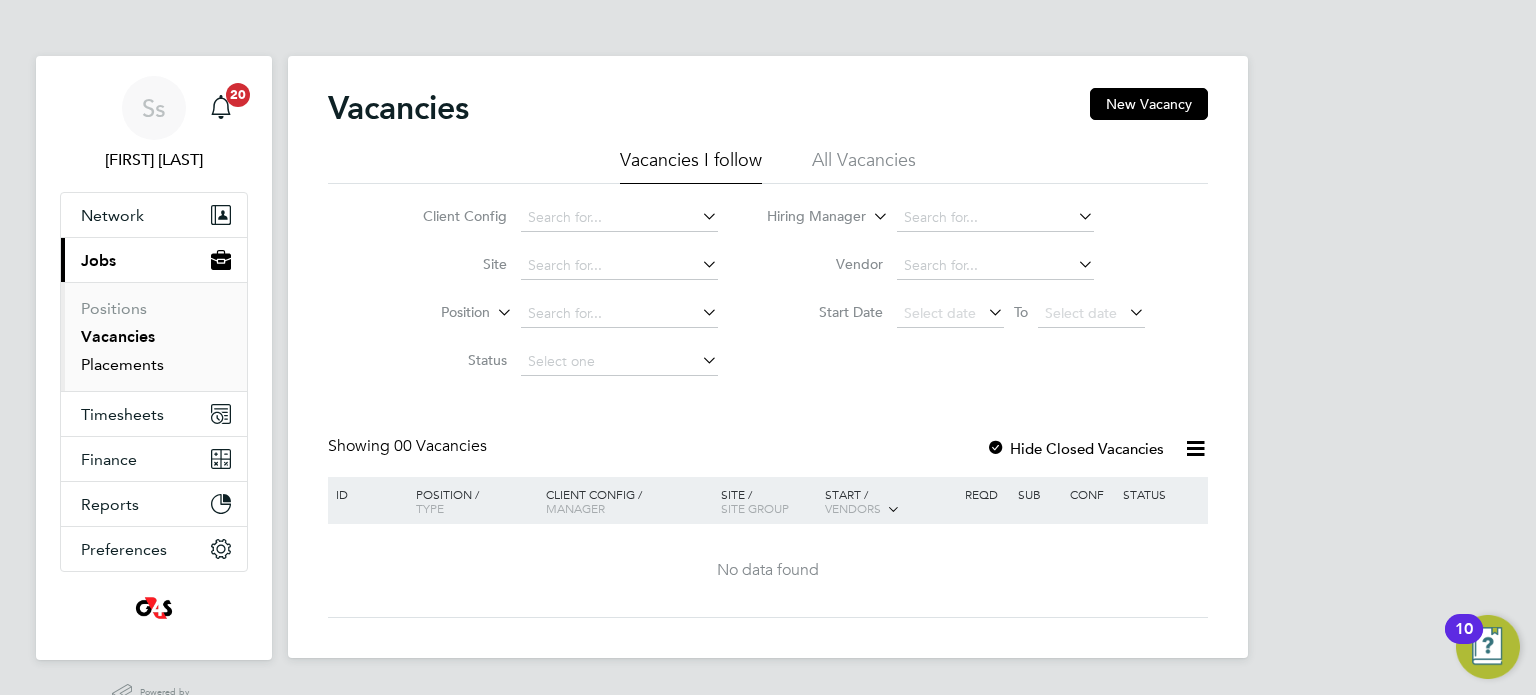 click on "Placements" at bounding box center [122, 364] 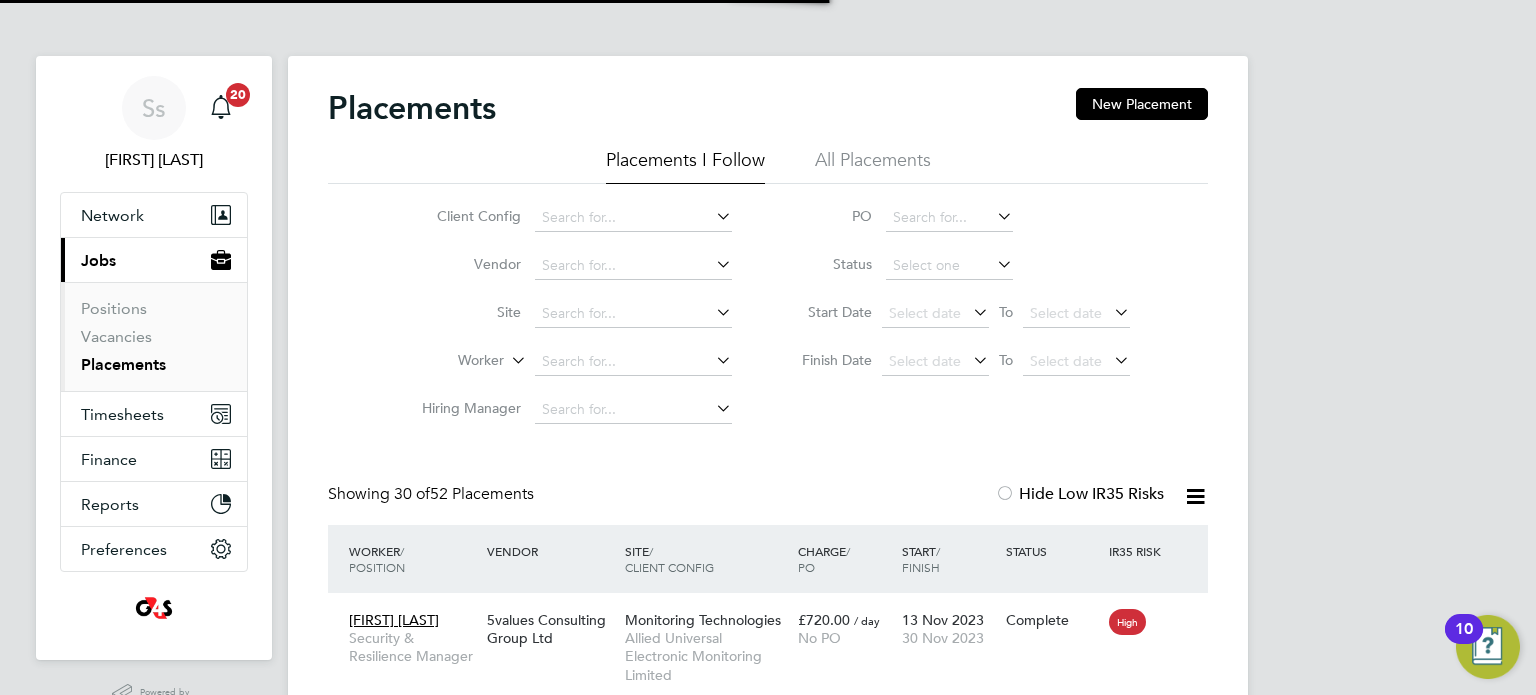 scroll, scrollTop: 10, scrollLeft: 9, axis: both 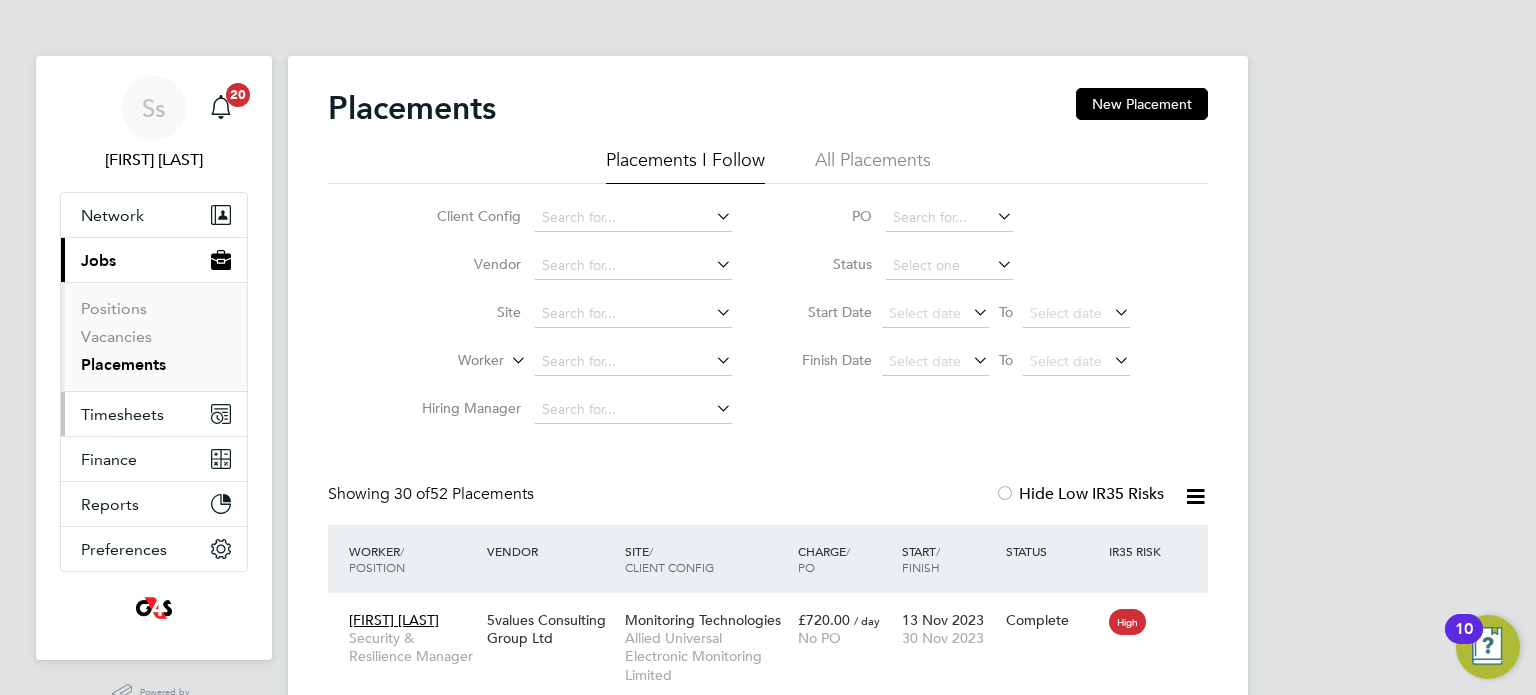 click on "Timesheets" at bounding box center (122, 414) 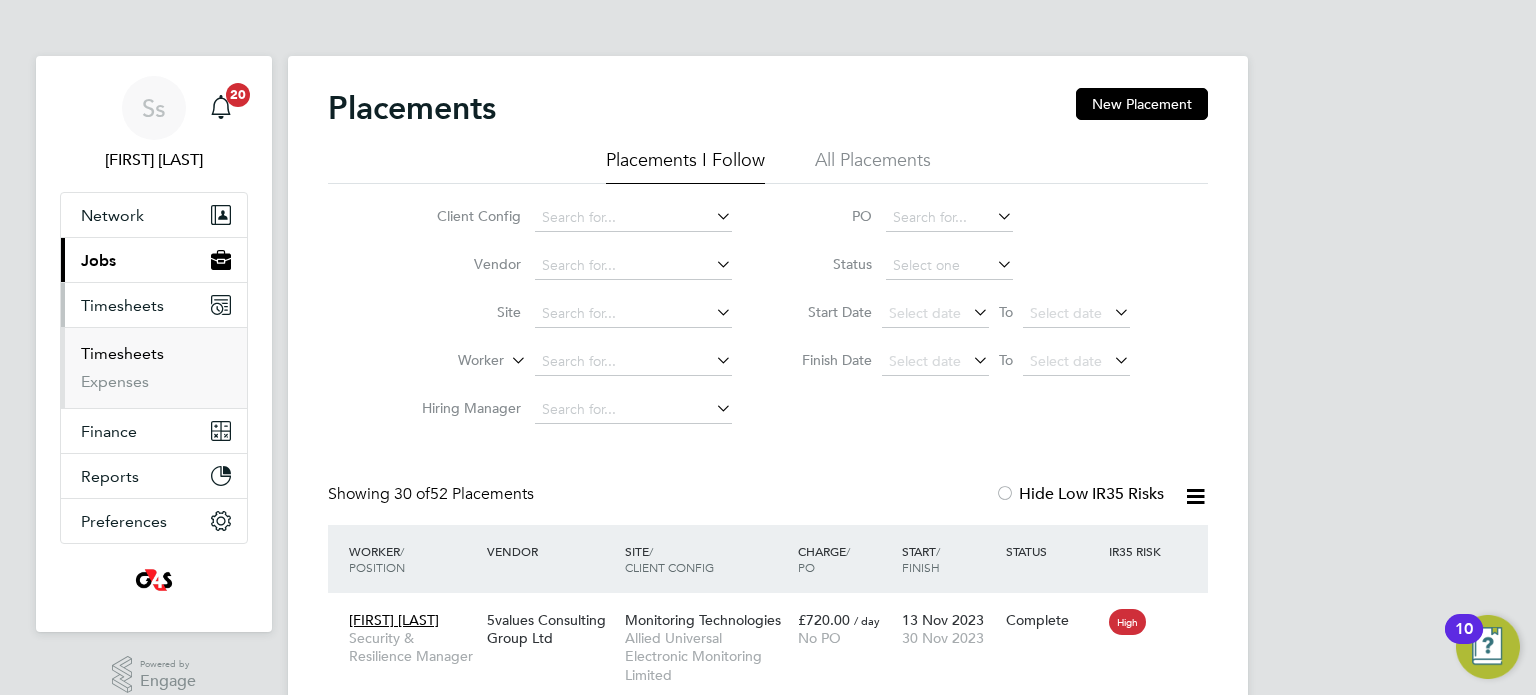click on "Timesheets" at bounding box center [122, 353] 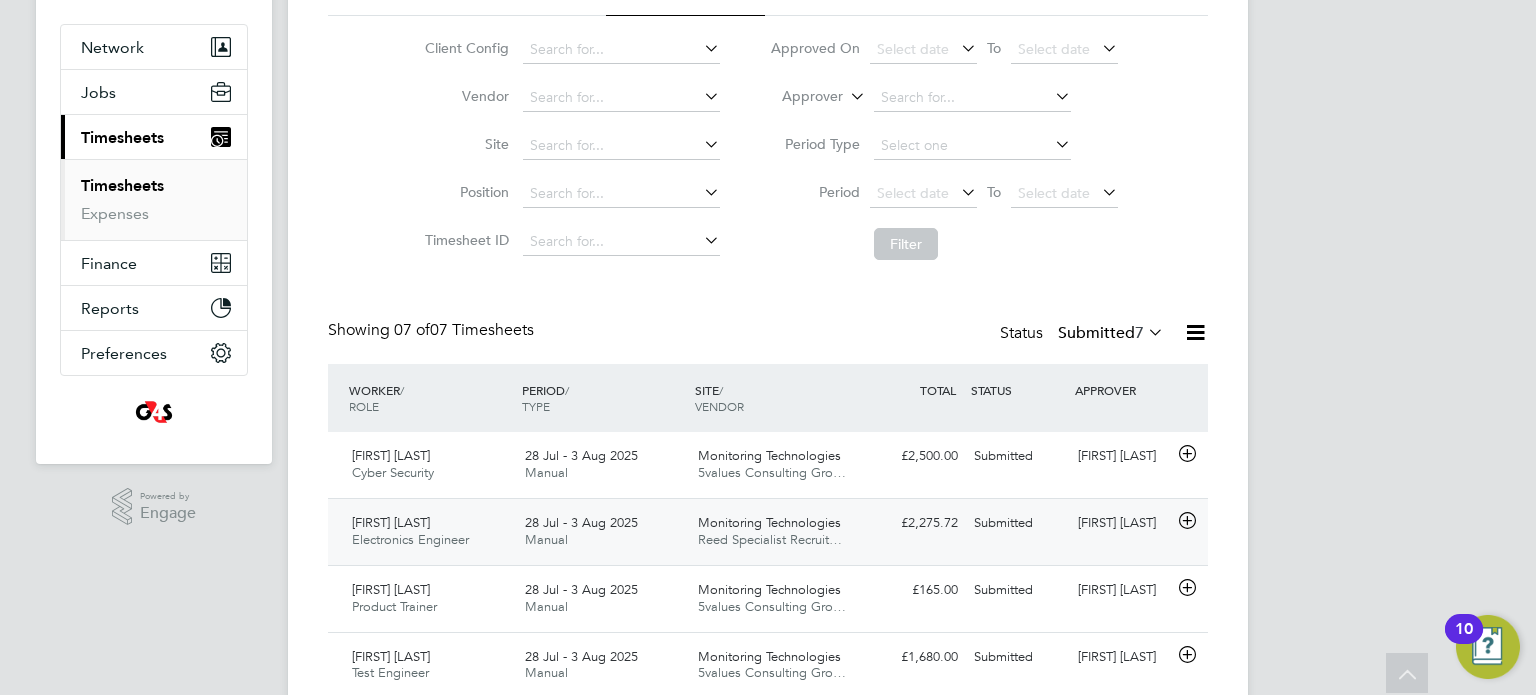 click on "Paul Dack" 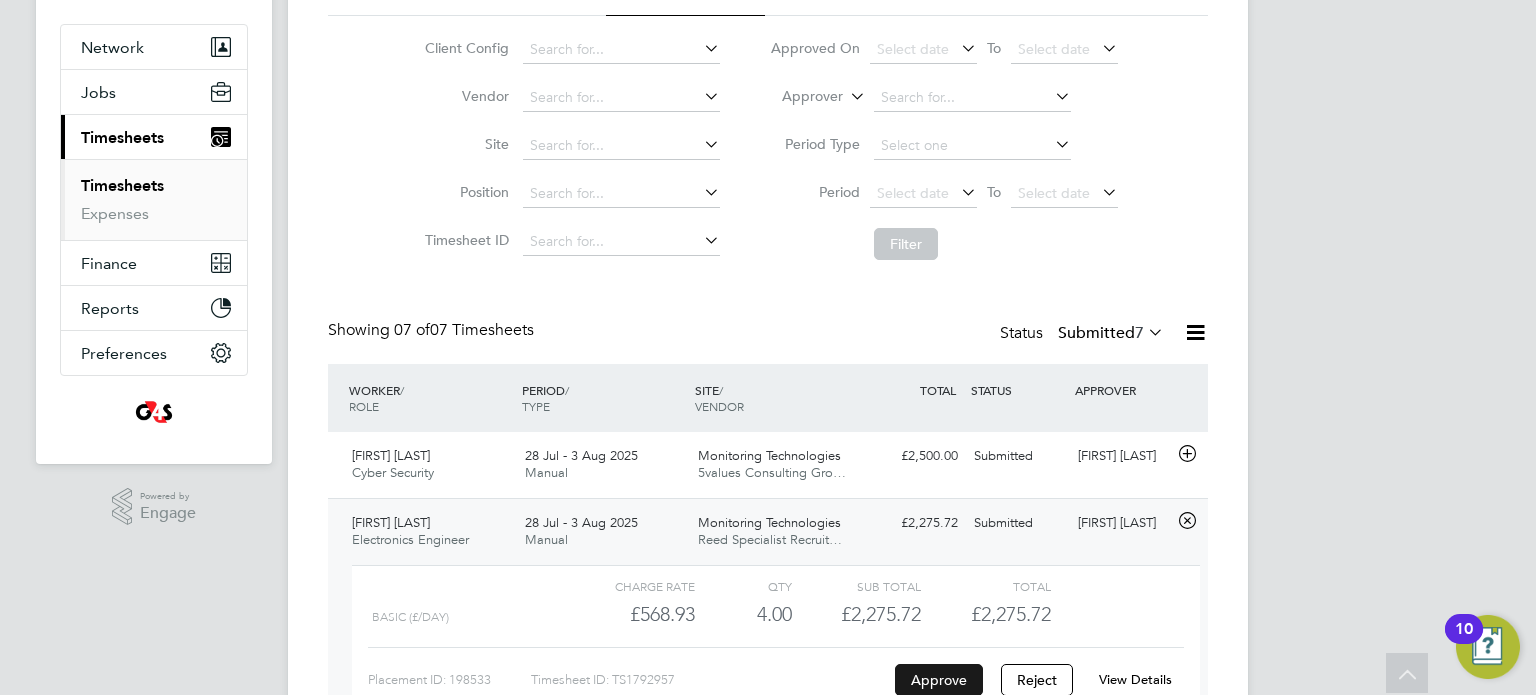 click on "Approve" 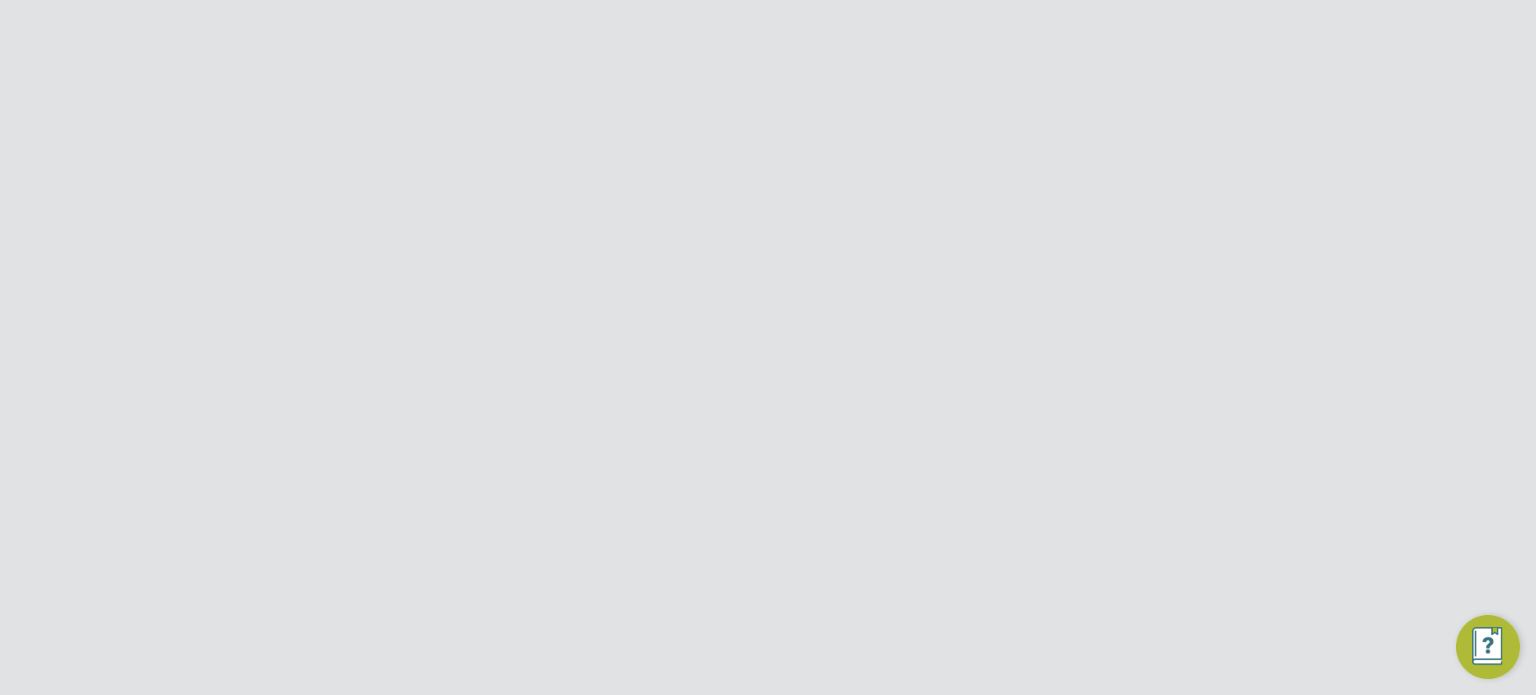 scroll, scrollTop: 0, scrollLeft: 0, axis: both 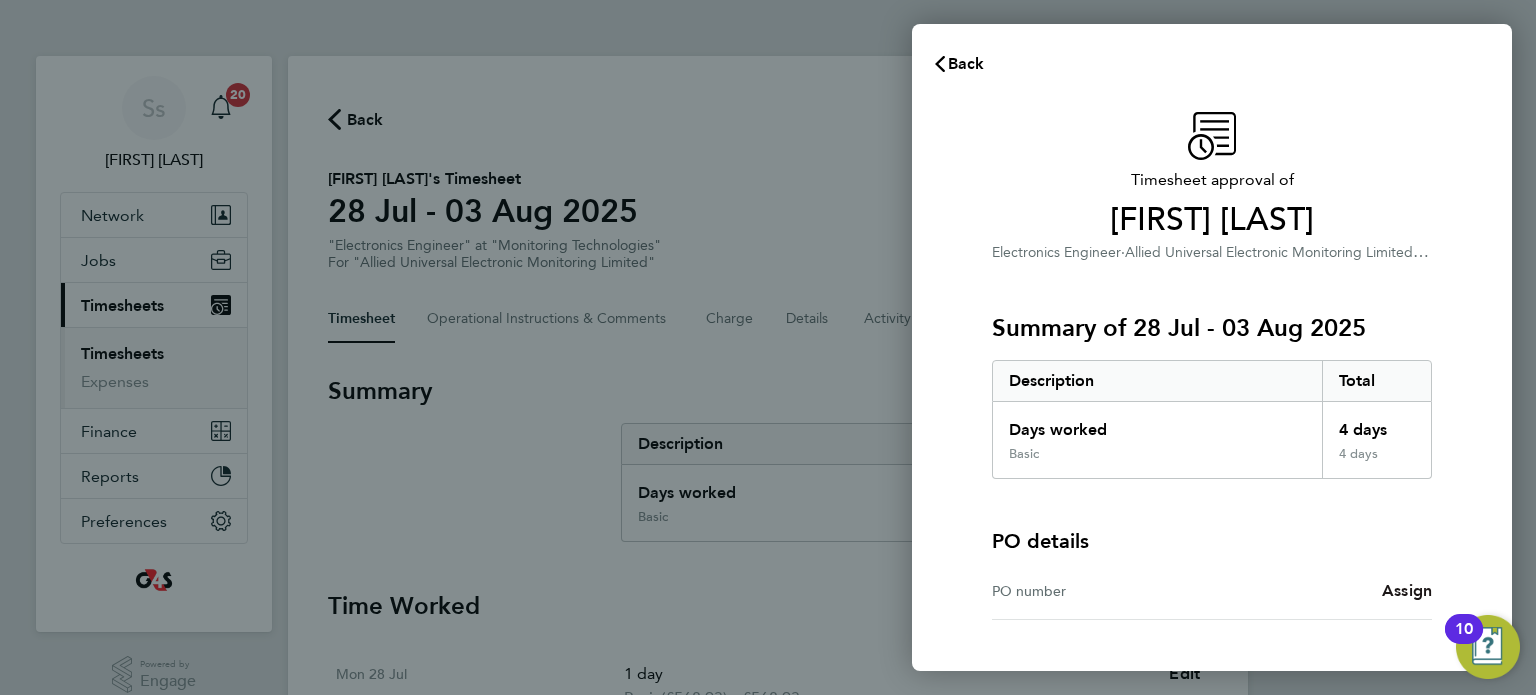 click on "Assign" at bounding box center [1407, 590] 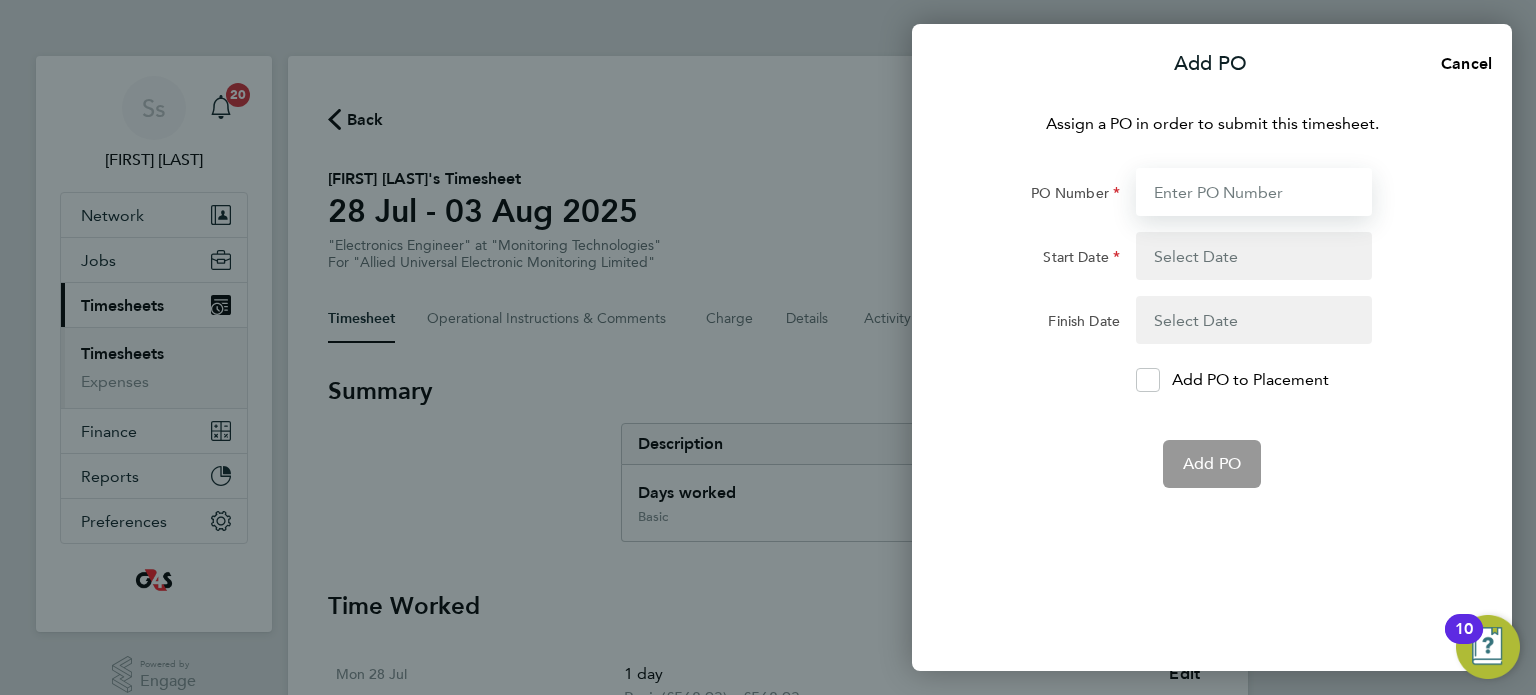 click on "PO Number" at bounding box center [1254, 192] 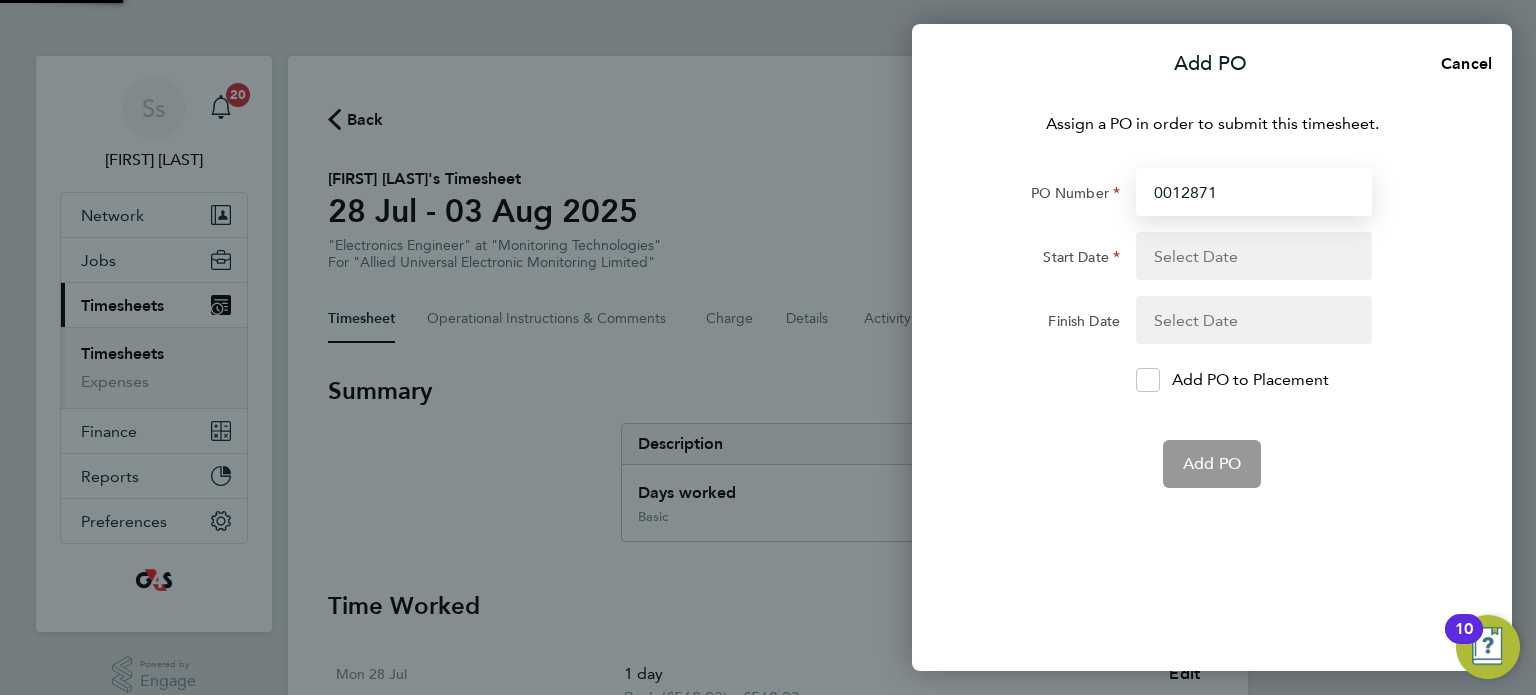 type on "10 Mar 25" 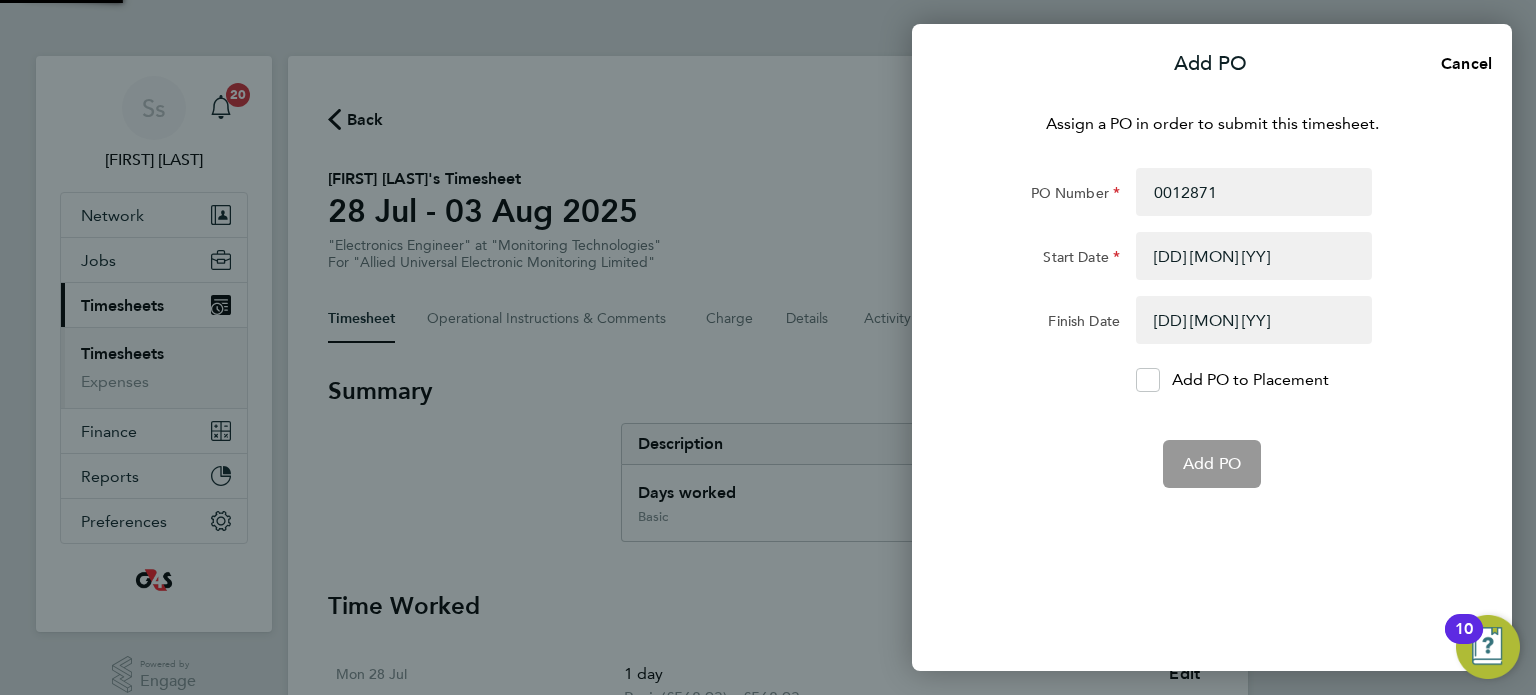 drag, startPoint x: 1188, startPoint y: 464, endPoint x: 1202, endPoint y: 471, distance: 15.652476 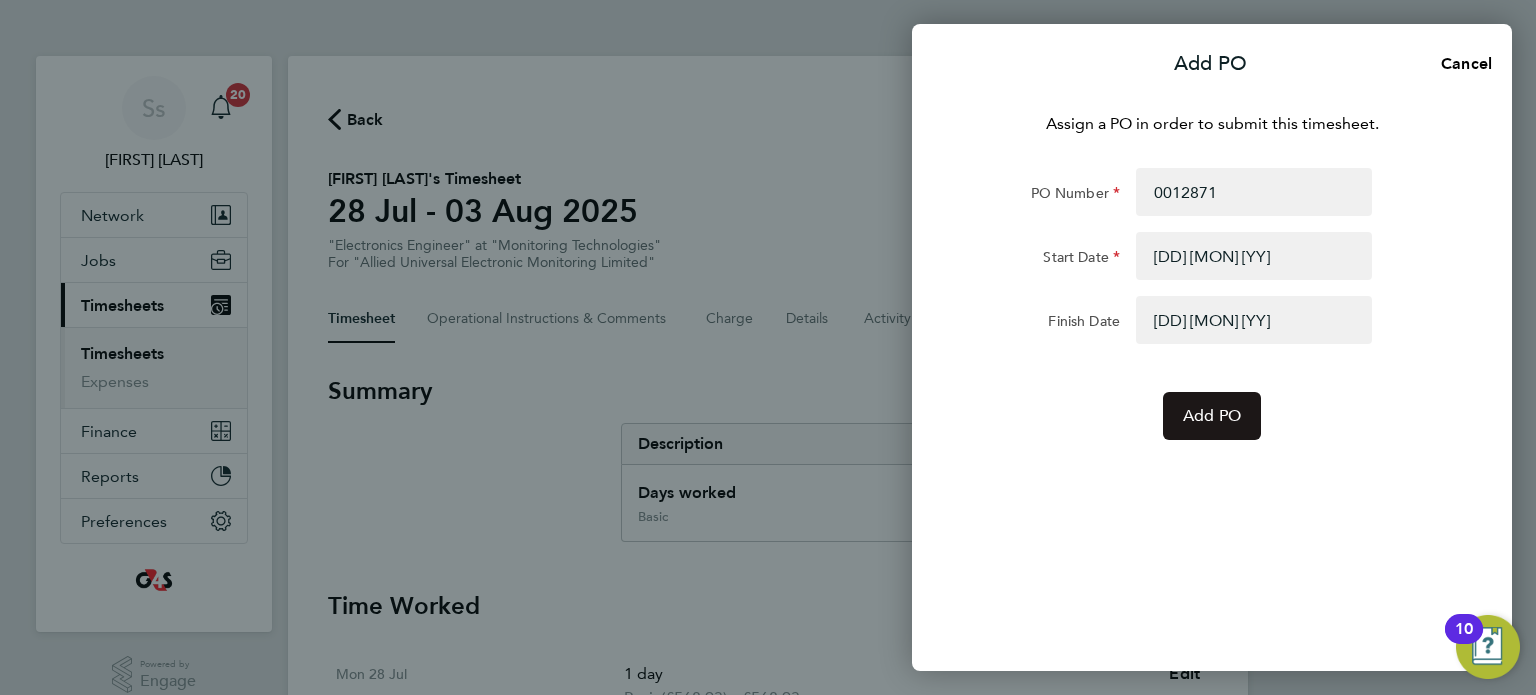 click on "Add PO" 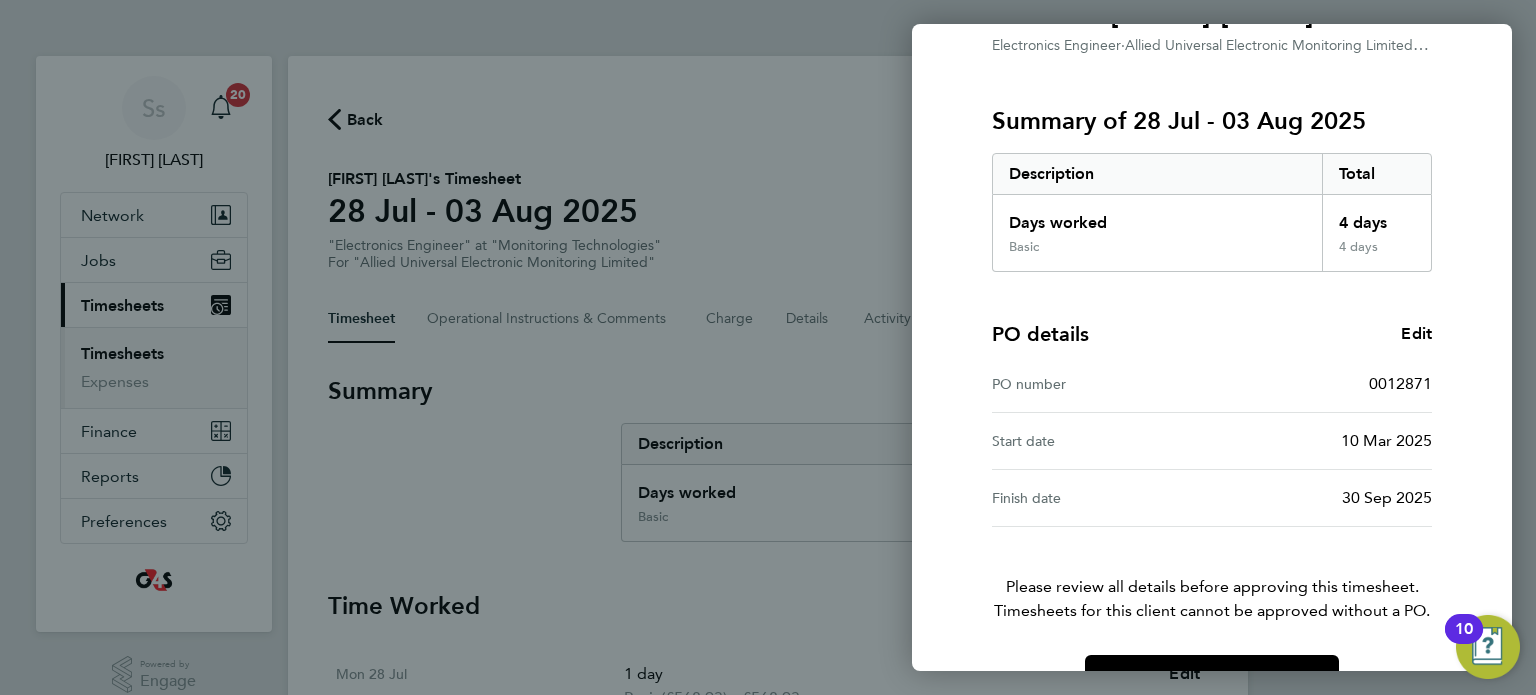 scroll, scrollTop: 261, scrollLeft: 0, axis: vertical 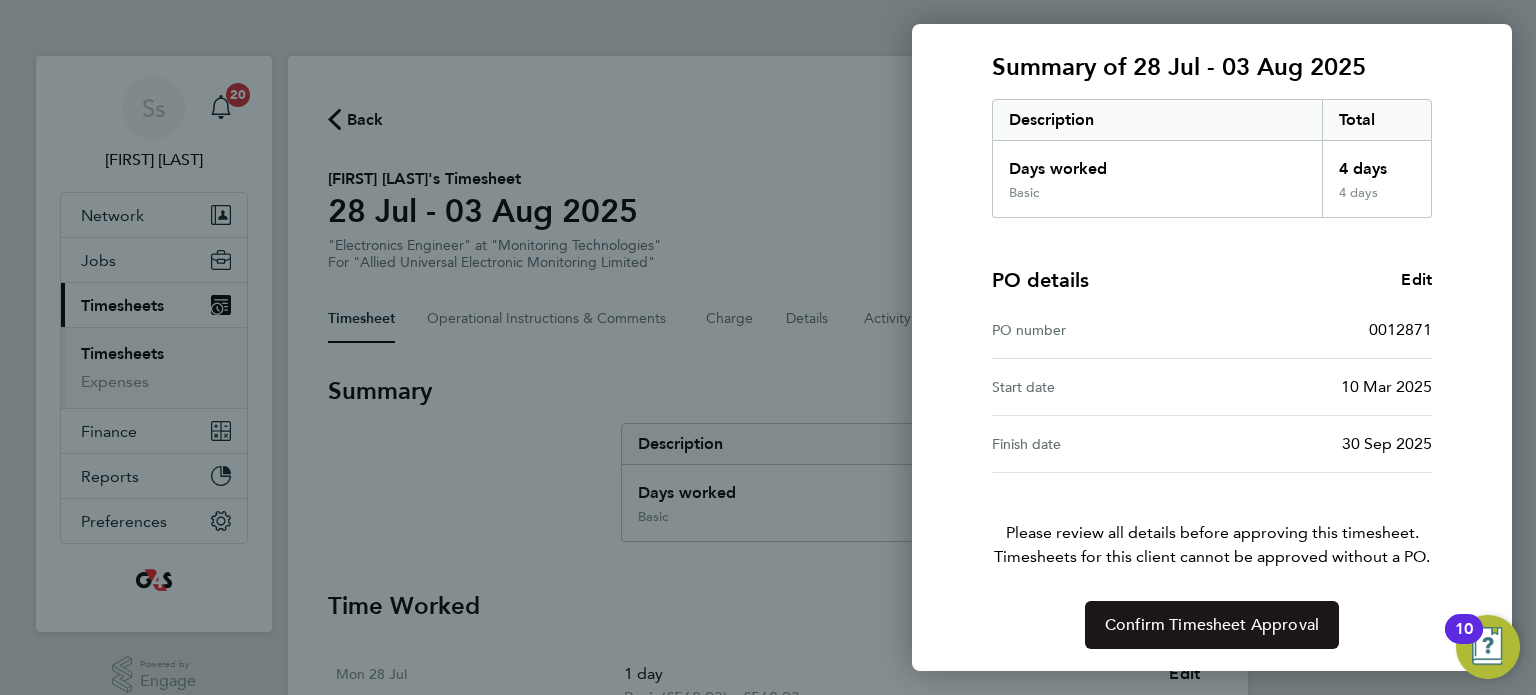click on "Confirm Timesheet Approval" 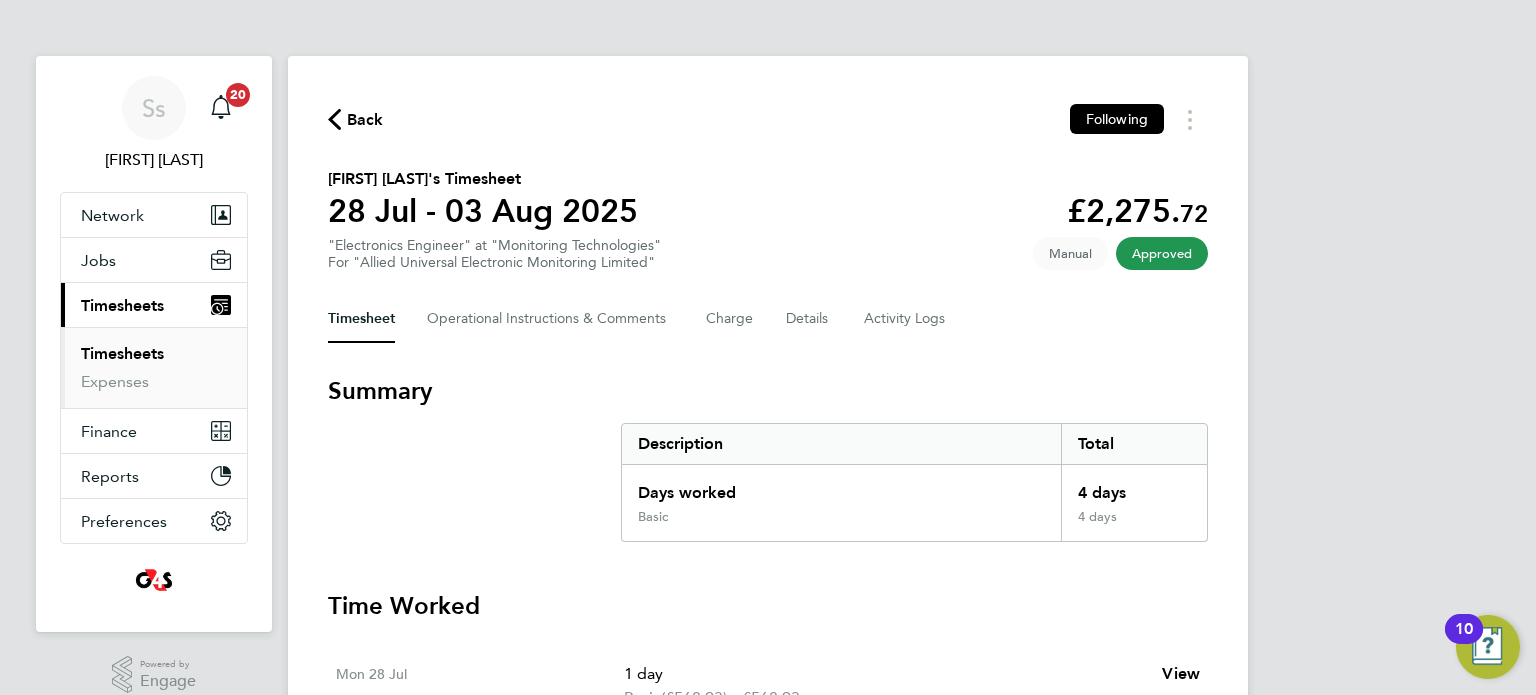 click on "Timesheets" at bounding box center [122, 353] 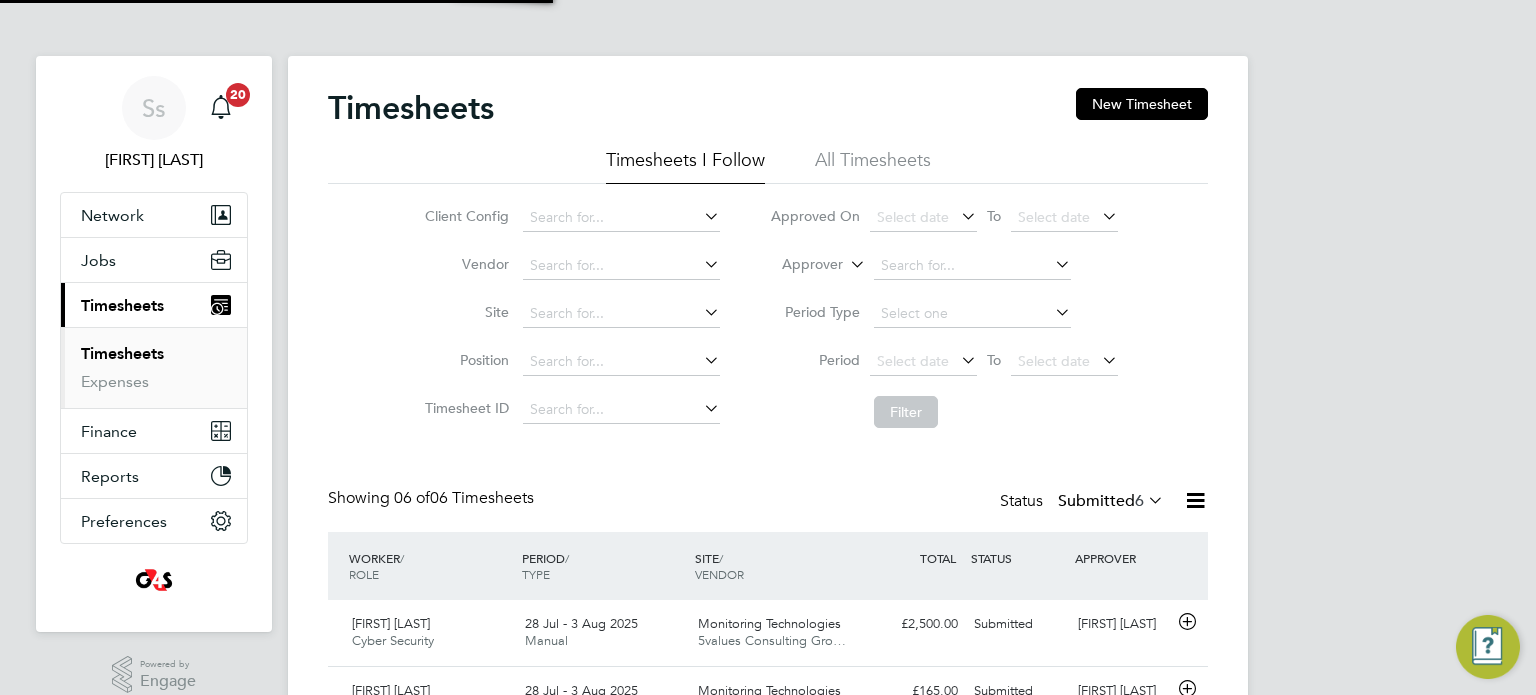 scroll, scrollTop: 9, scrollLeft: 10, axis: both 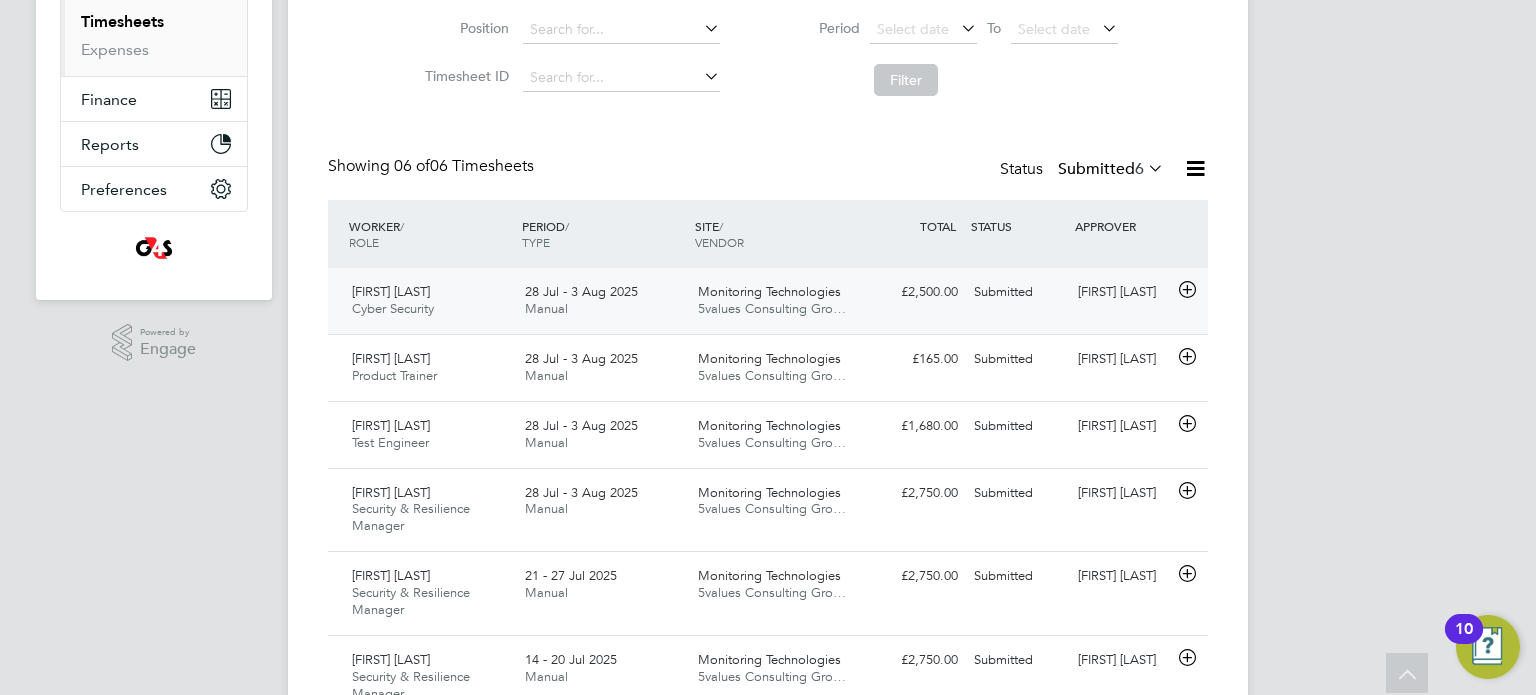 click on "Adewale Fasoro" 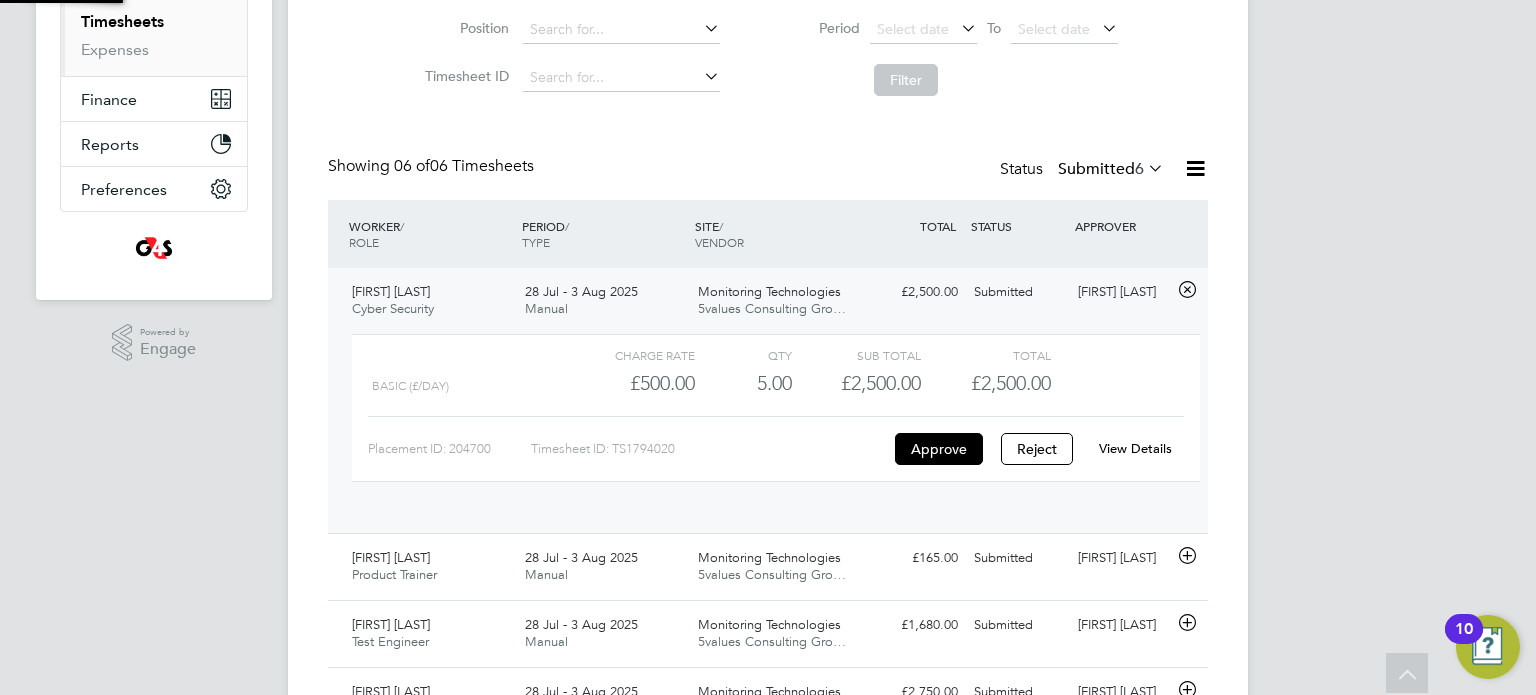 scroll, scrollTop: 9, scrollLeft: 9, axis: both 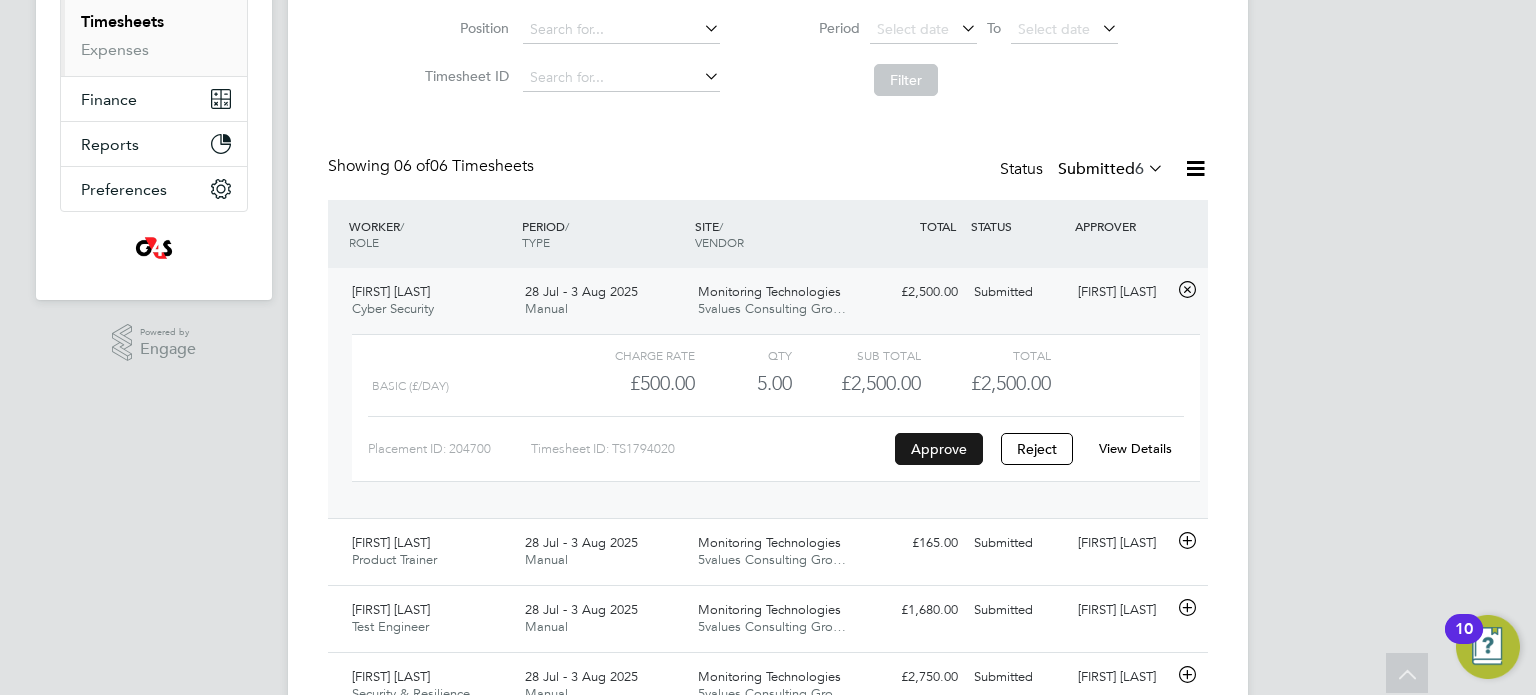 click on "Approve" 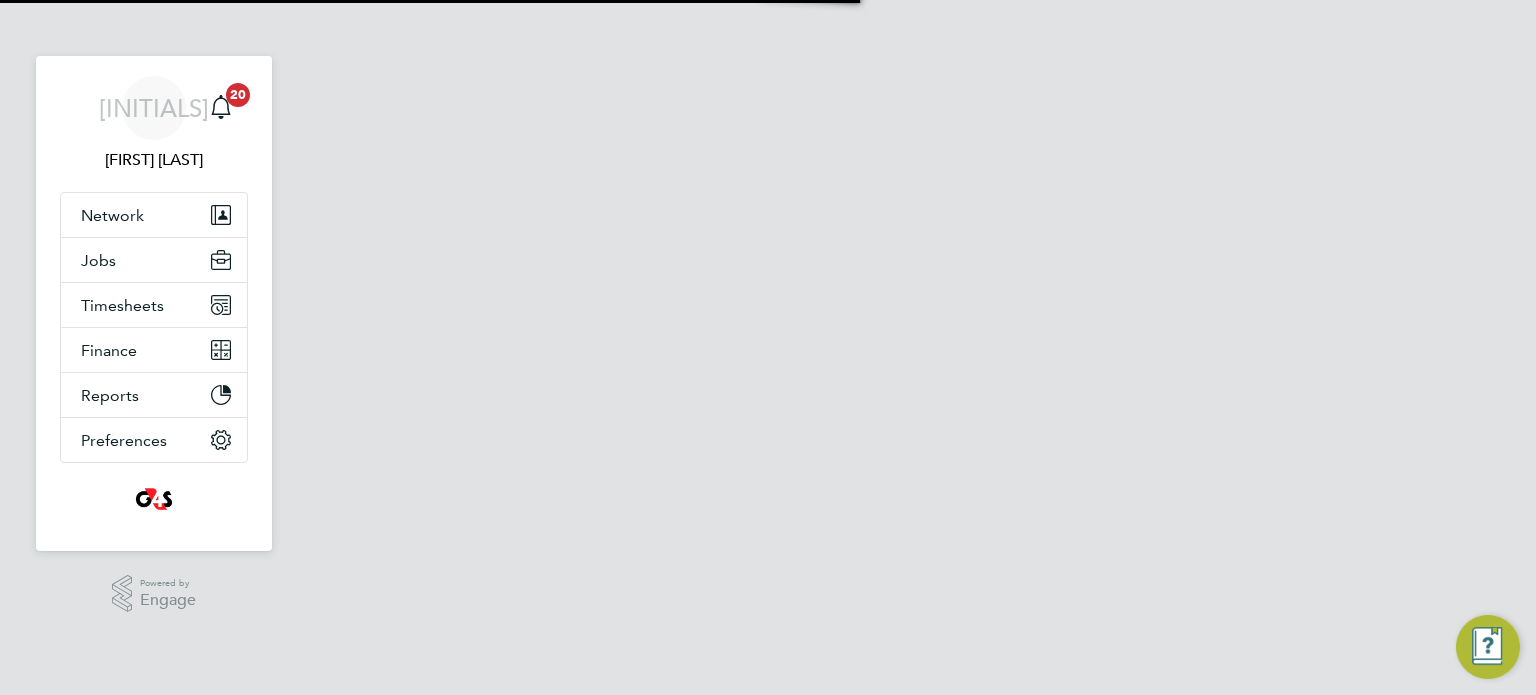 scroll, scrollTop: 0, scrollLeft: 0, axis: both 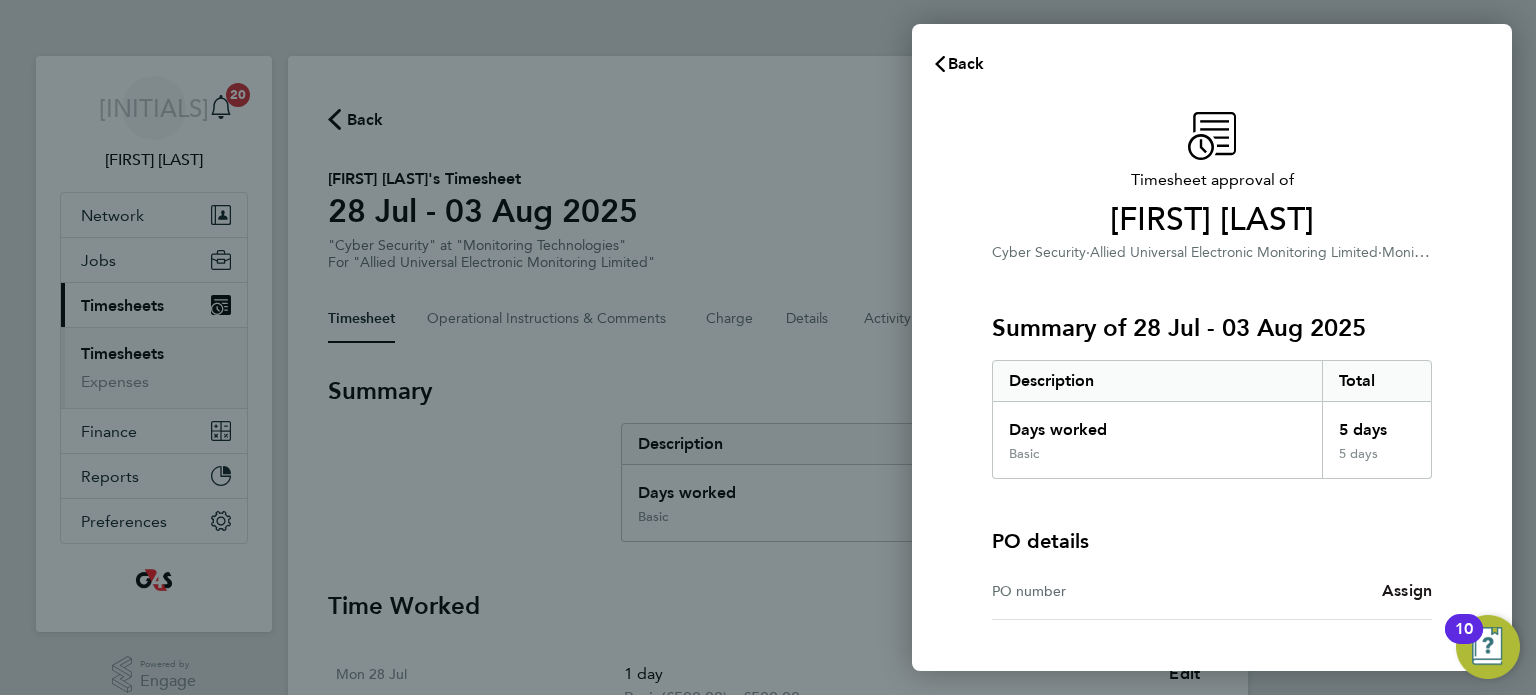 click on "Assign" at bounding box center [1407, 590] 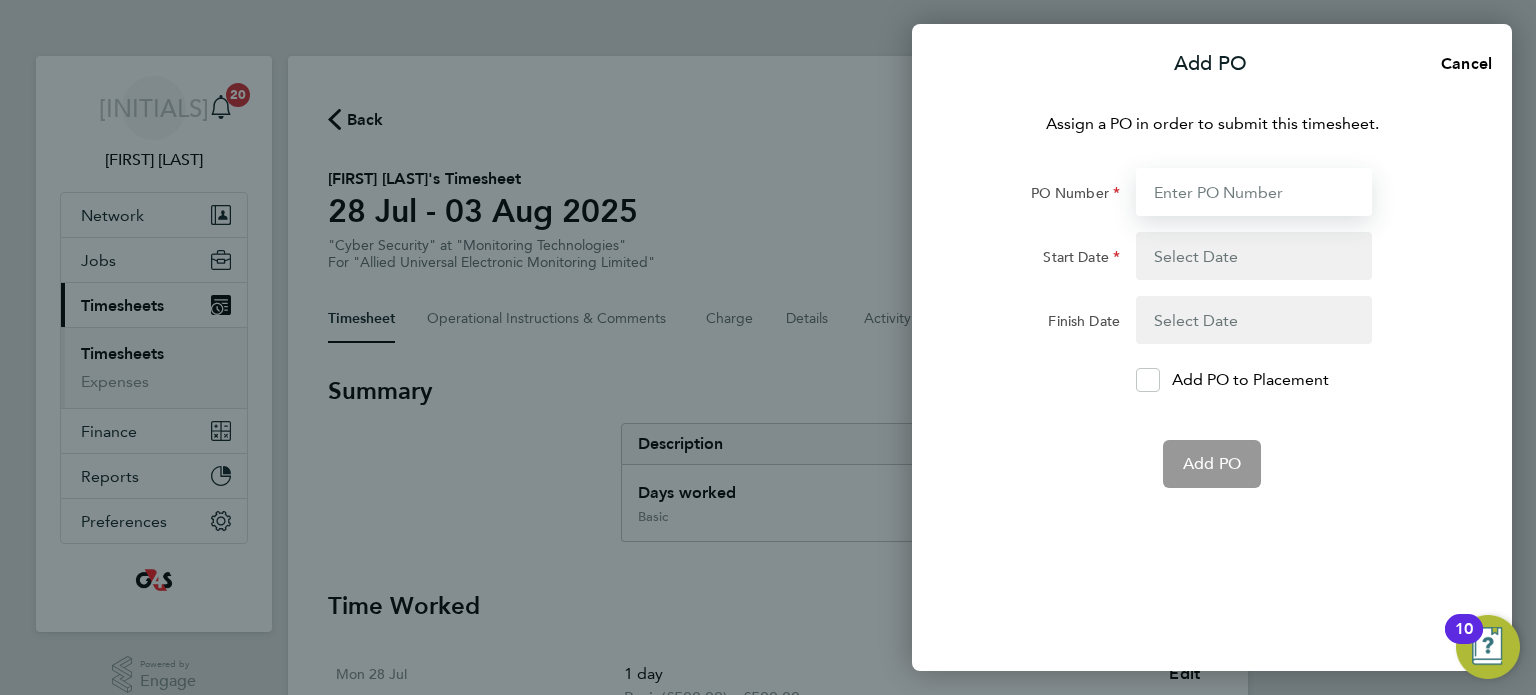 click on "PO Number" at bounding box center (1254, 192) 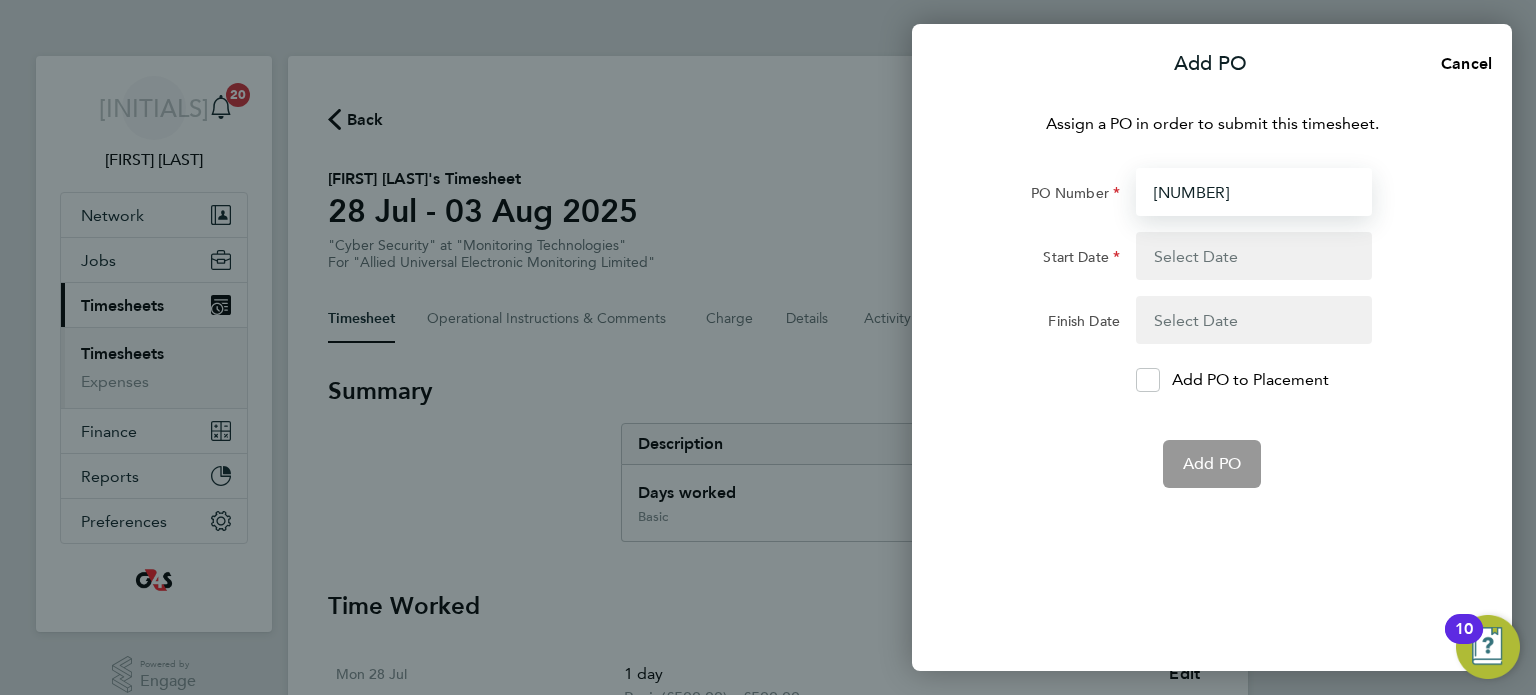 type on "01 Apr 25" 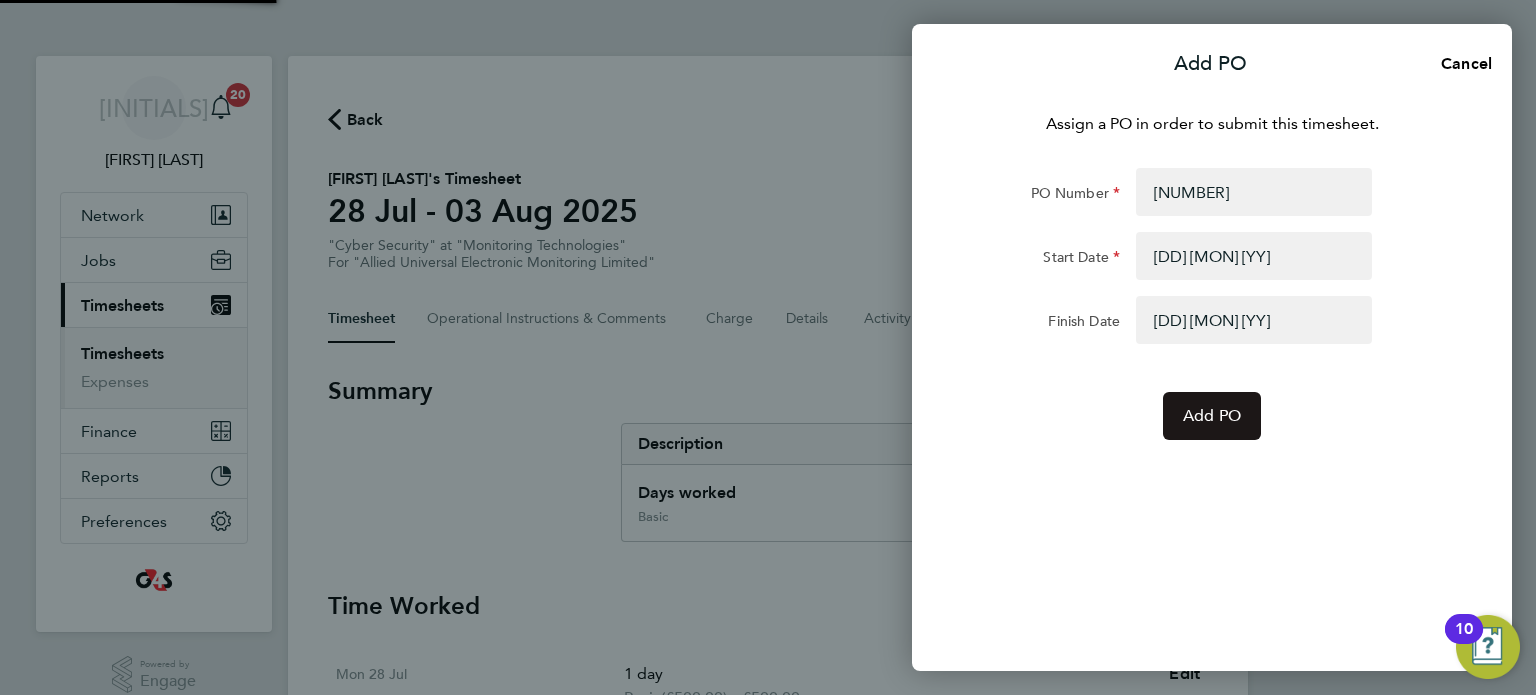 click on "Add PO" 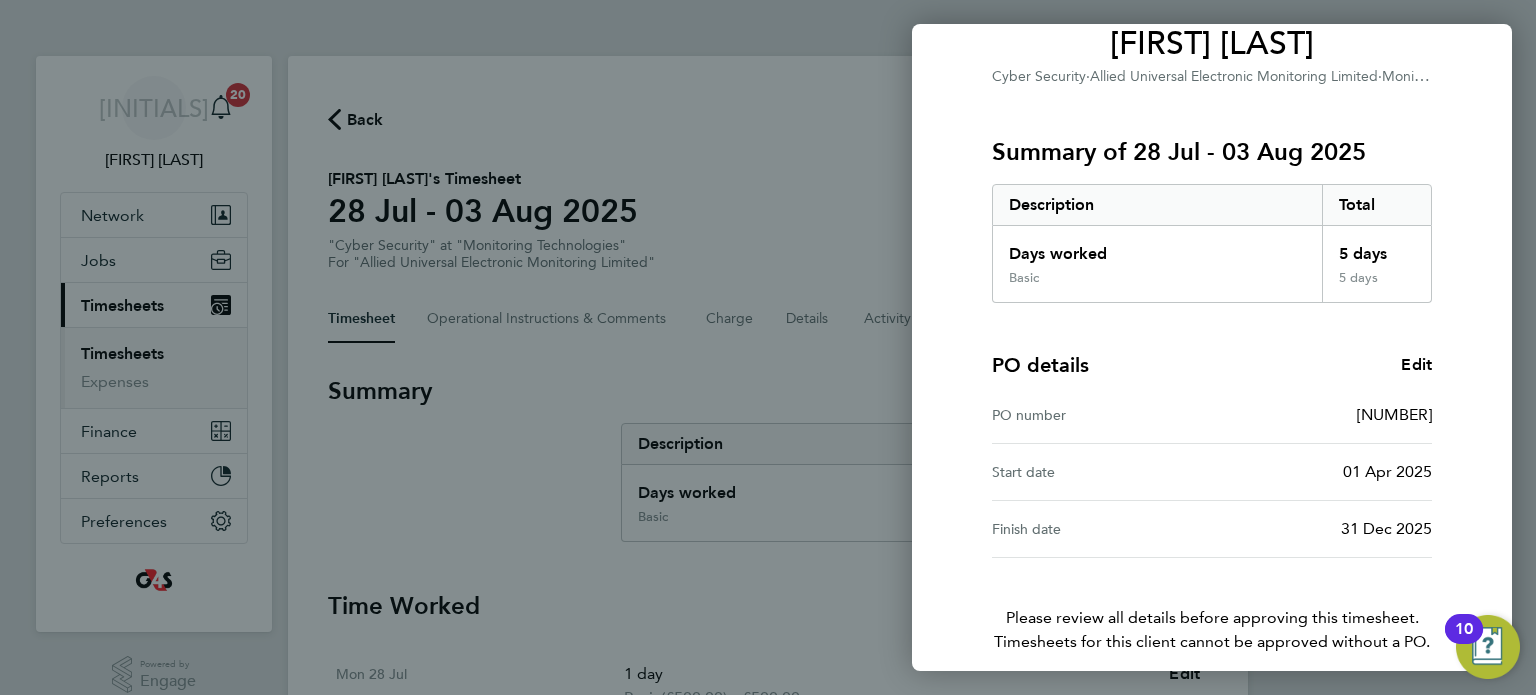 scroll, scrollTop: 261, scrollLeft: 0, axis: vertical 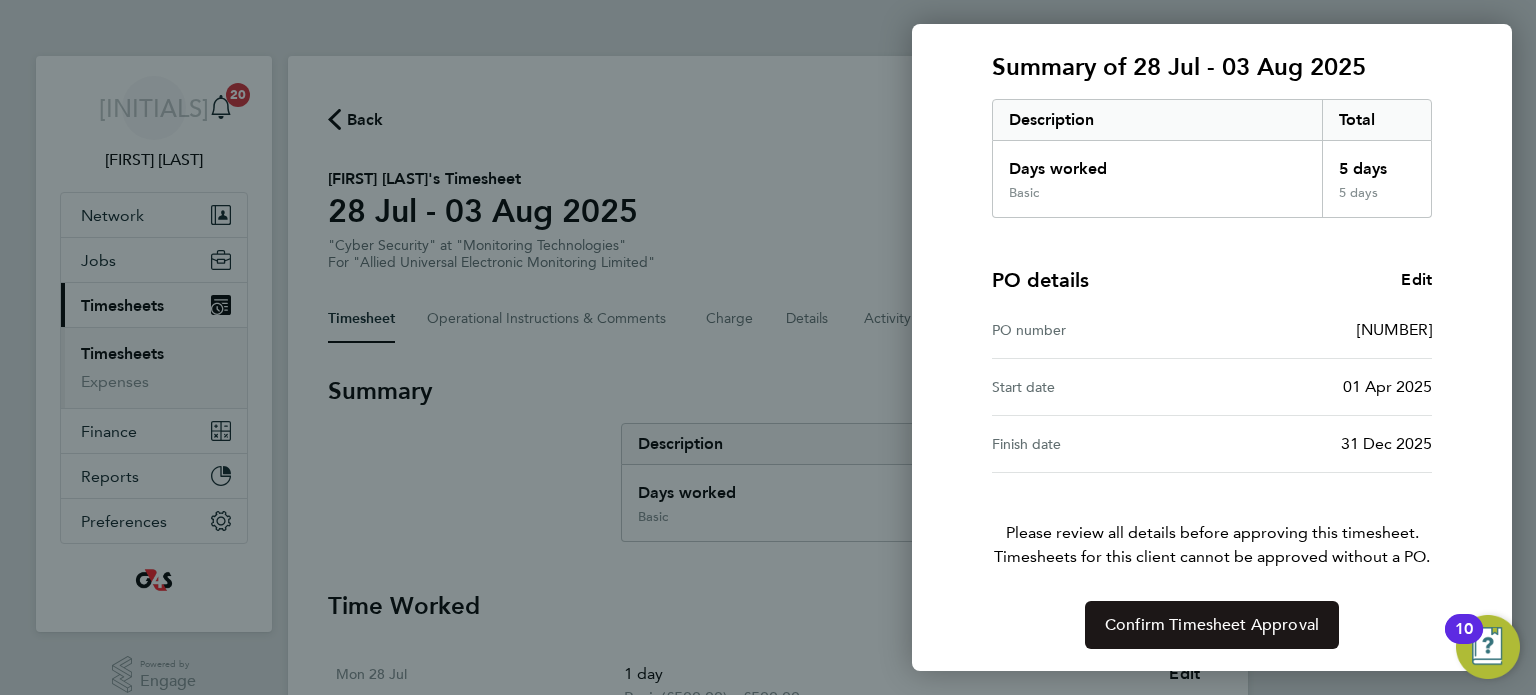click on "Confirm Timesheet Approval" 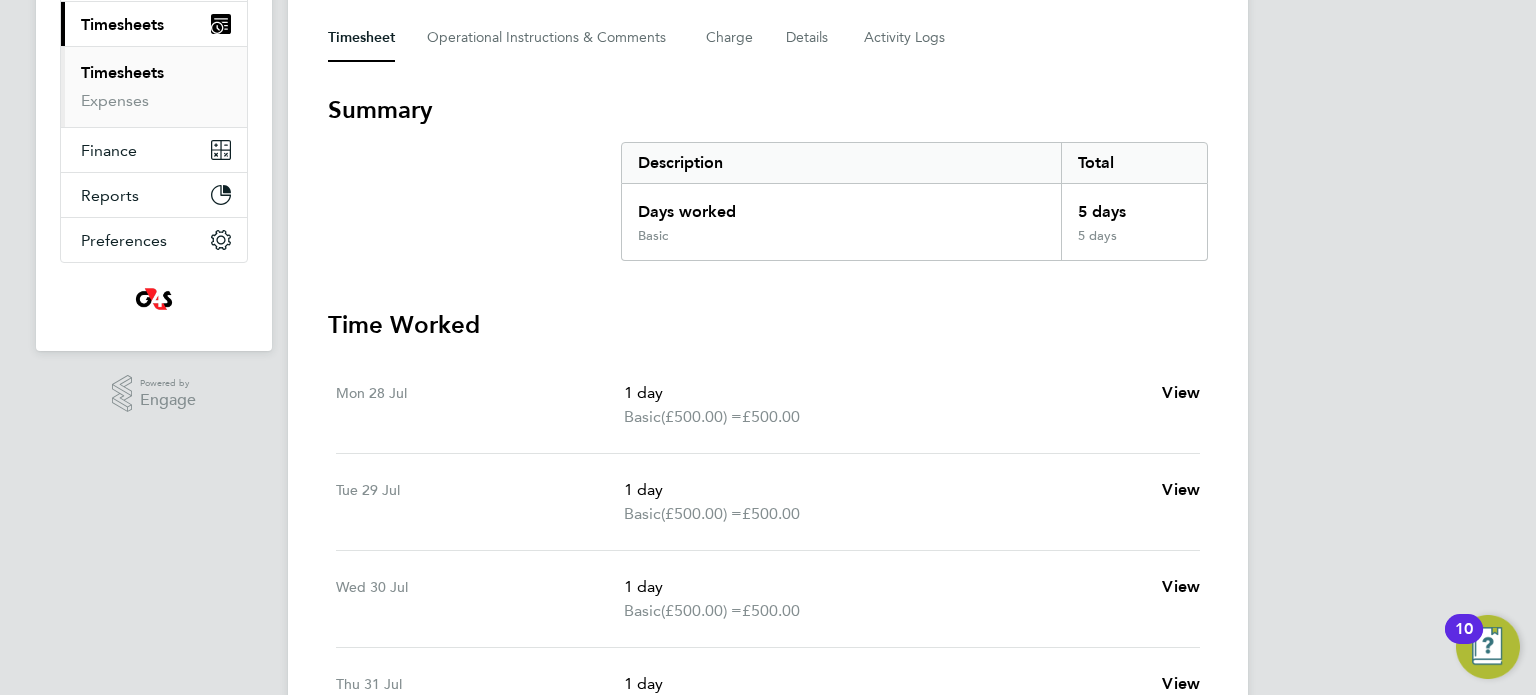 scroll, scrollTop: 291, scrollLeft: 0, axis: vertical 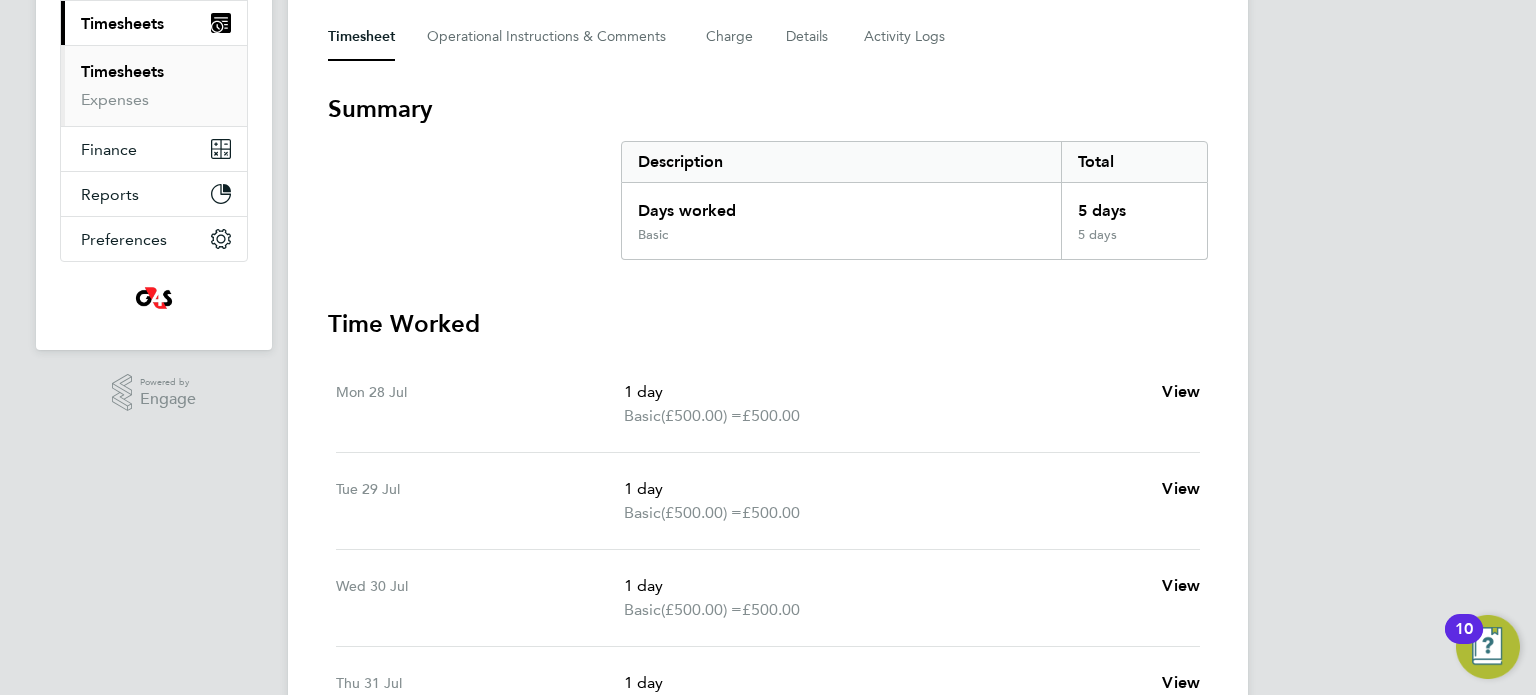 click on "Timesheets" at bounding box center [122, 71] 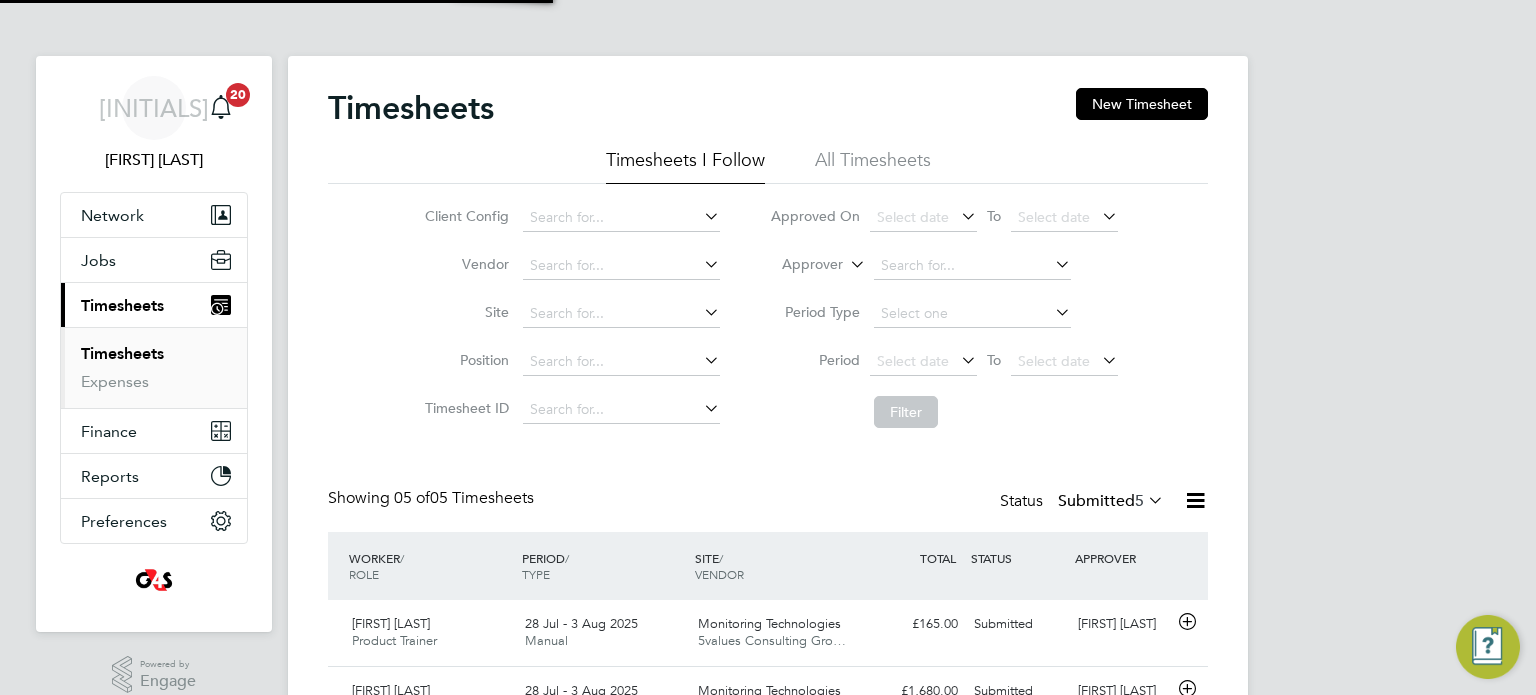 scroll, scrollTop: 9, scrollLeft: 10, axis: both 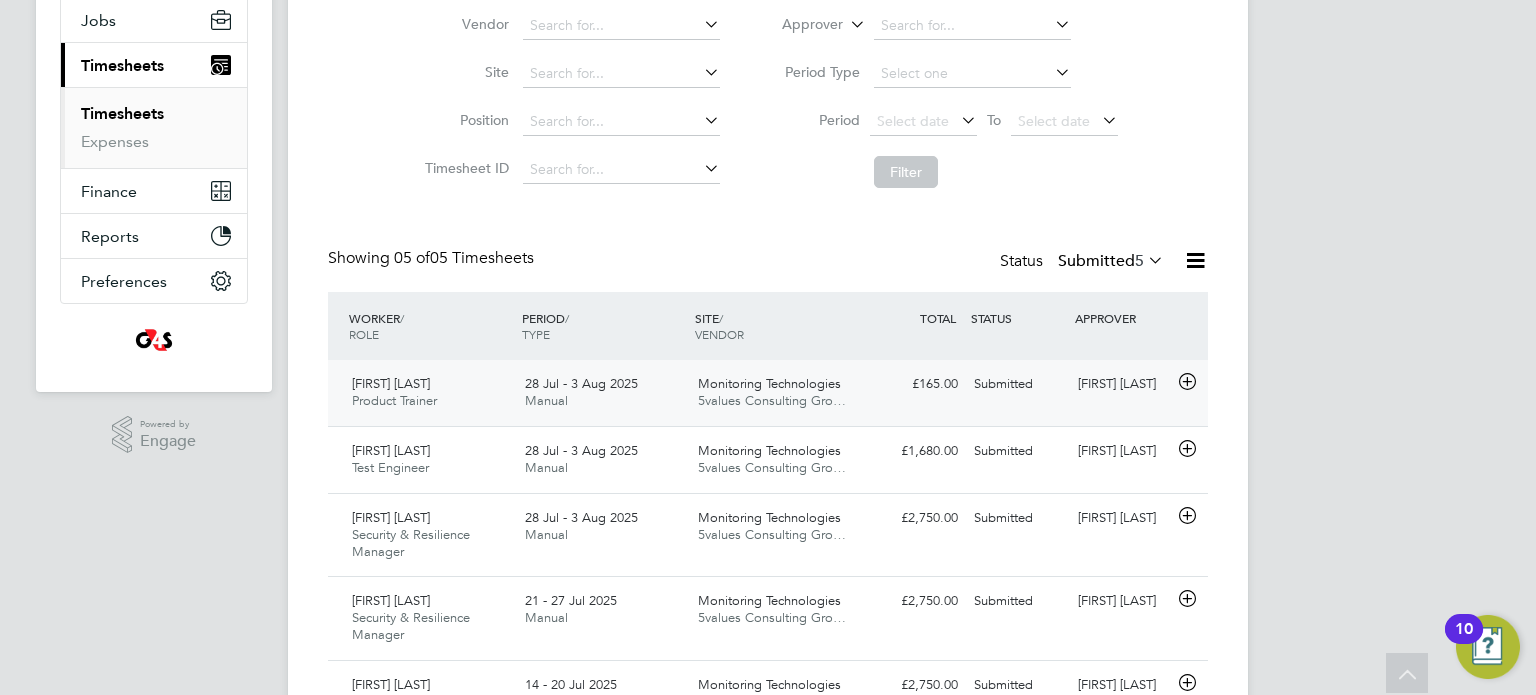 click on "Monitoring Technologies" 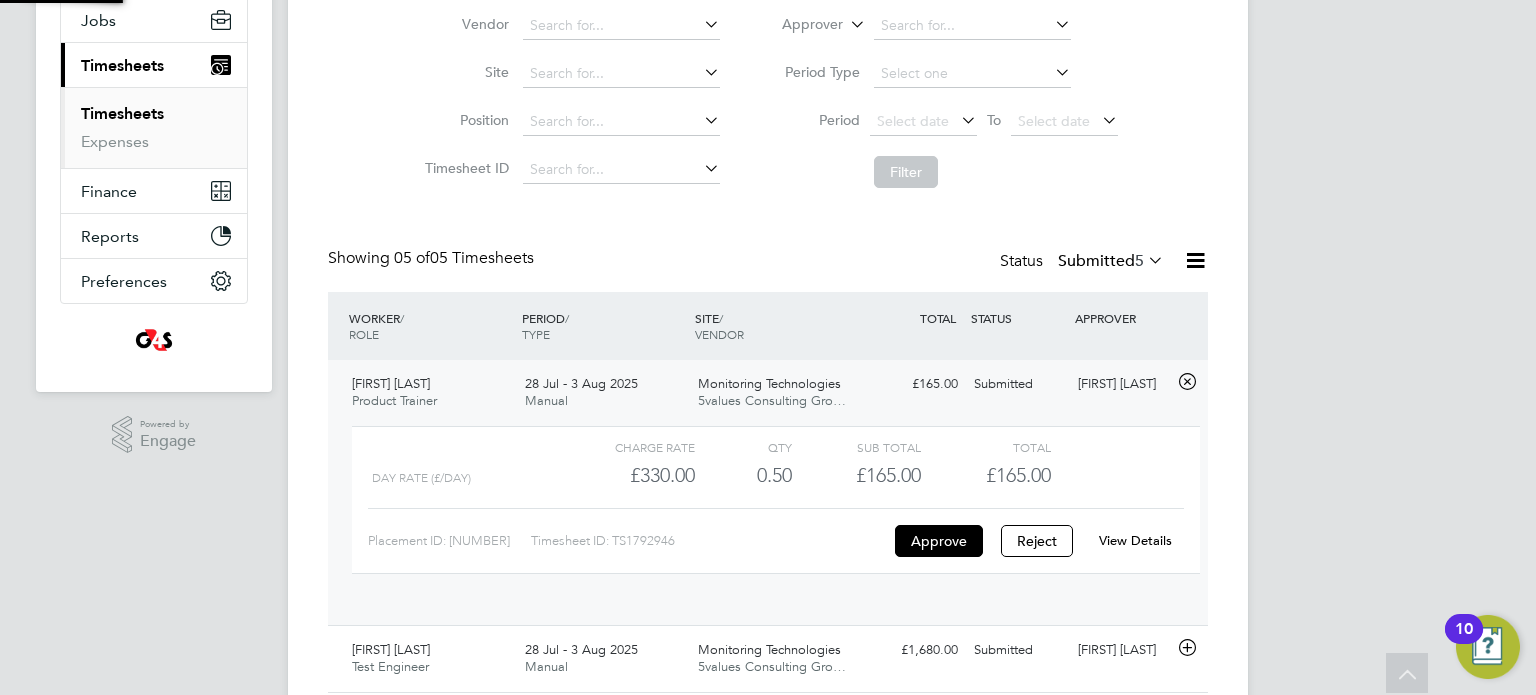 scroll, scrollTop: 9, scrollLeft: 9, axis: both 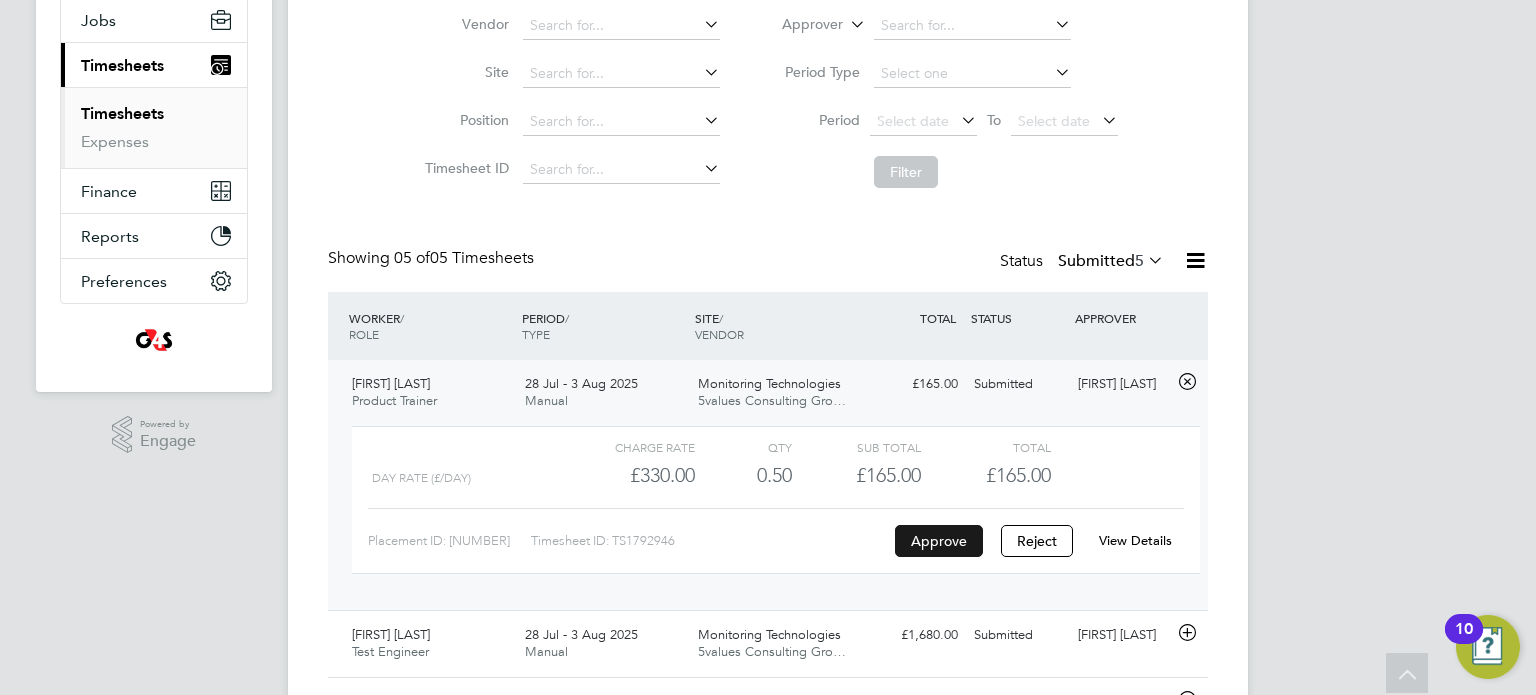 click on "Approve" 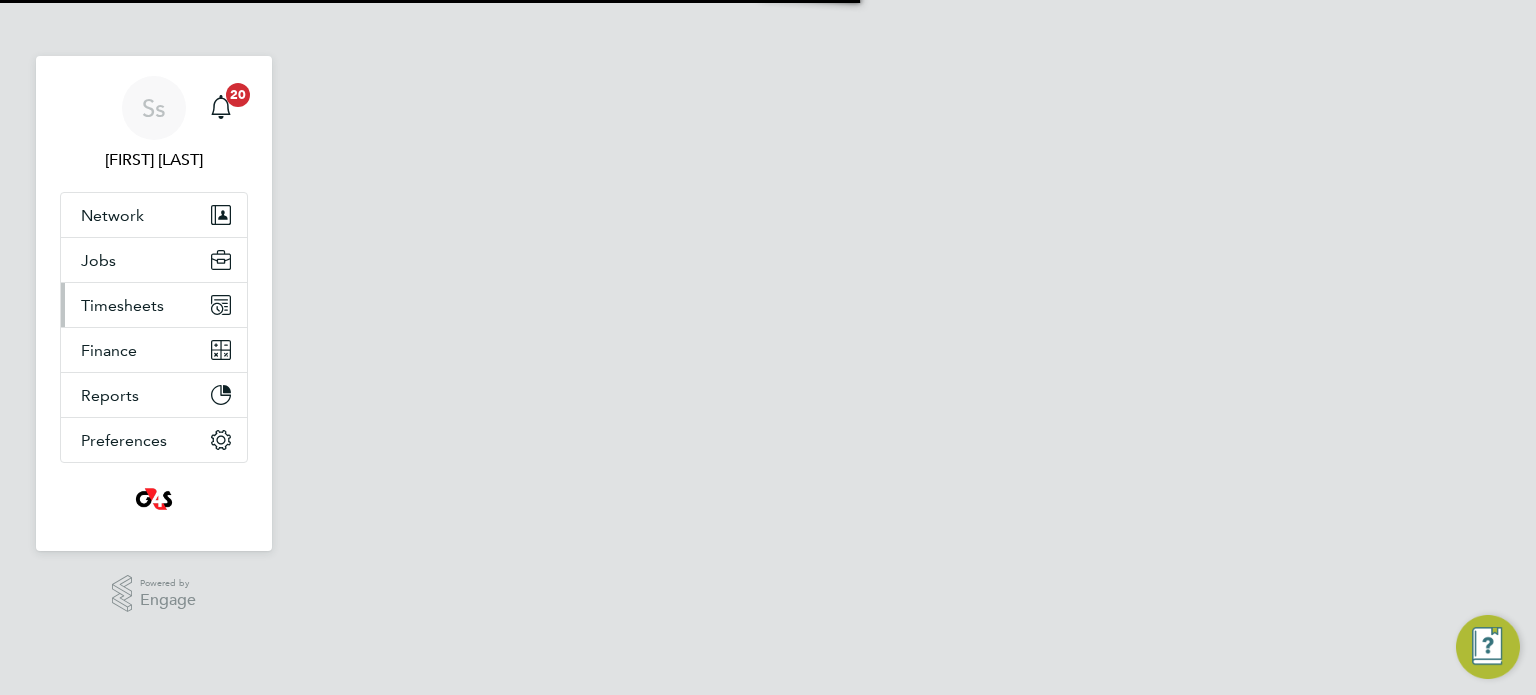 scroll, scrollTop: 0, scrollLeft: 0, axis: both 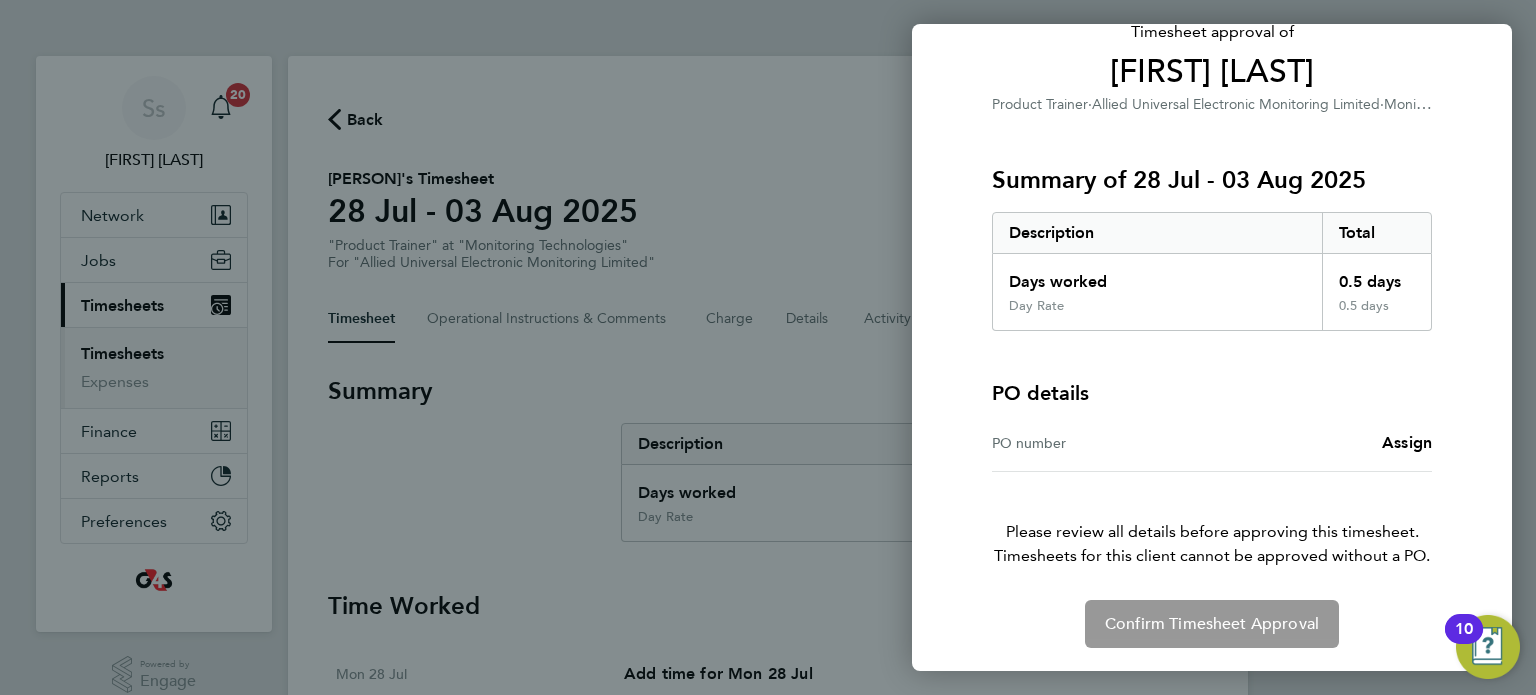 click on "Confirm Timesheet Approval" 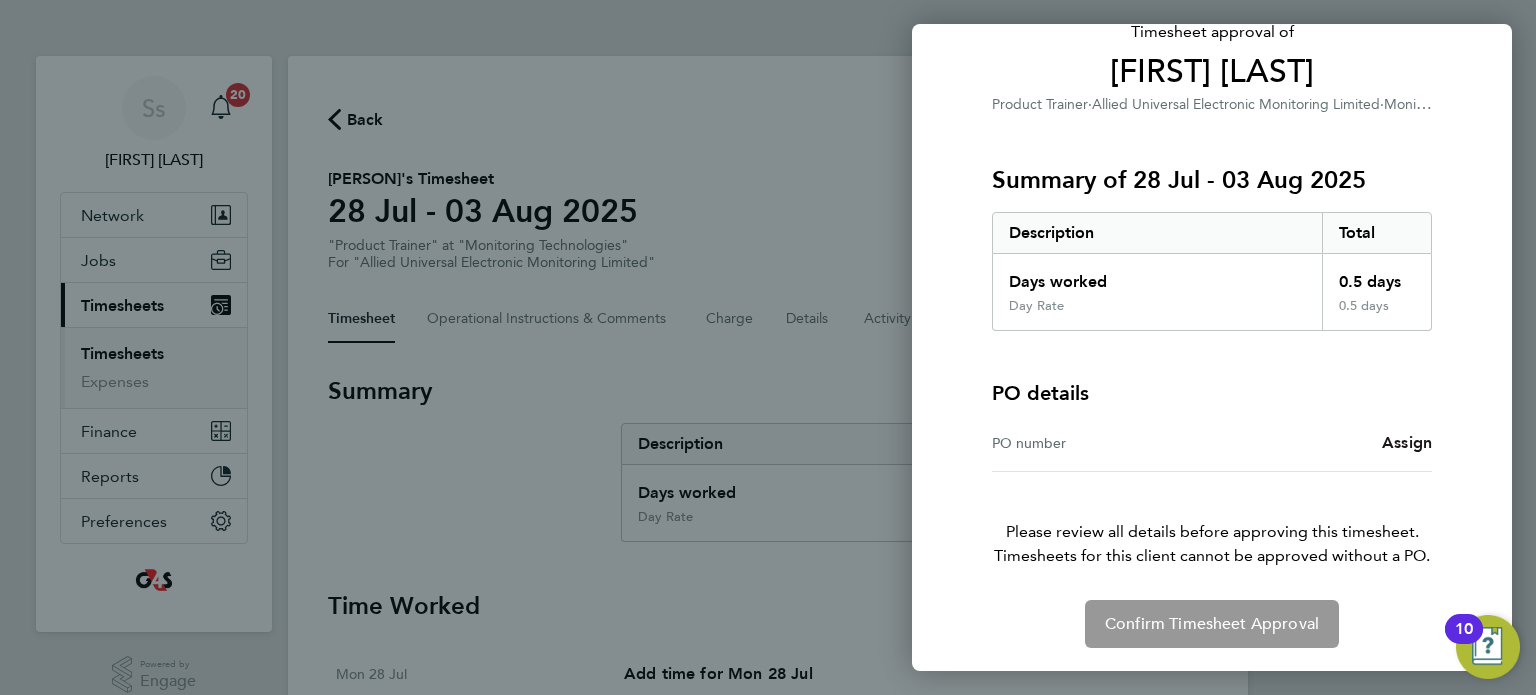 click on "Assign" at bounding box center (1407, 442) 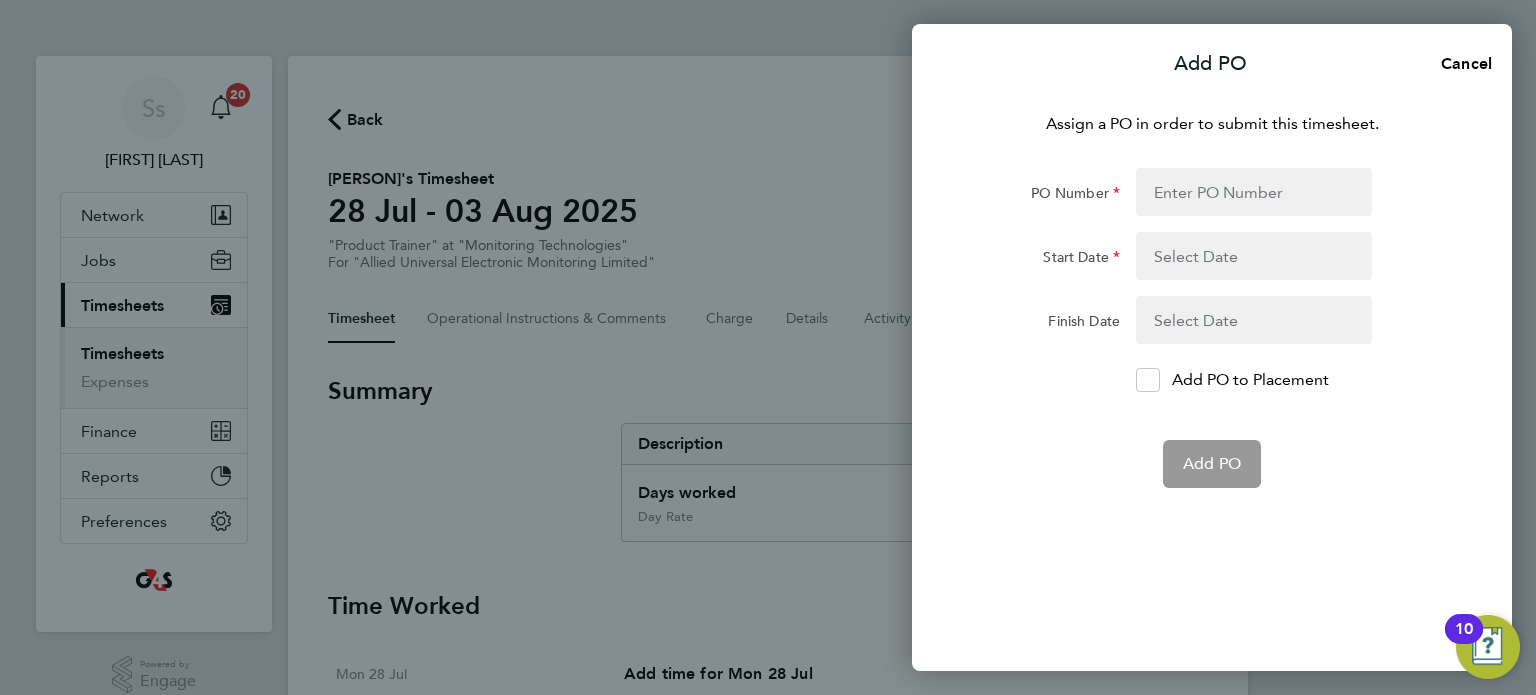 click on "Add PO" 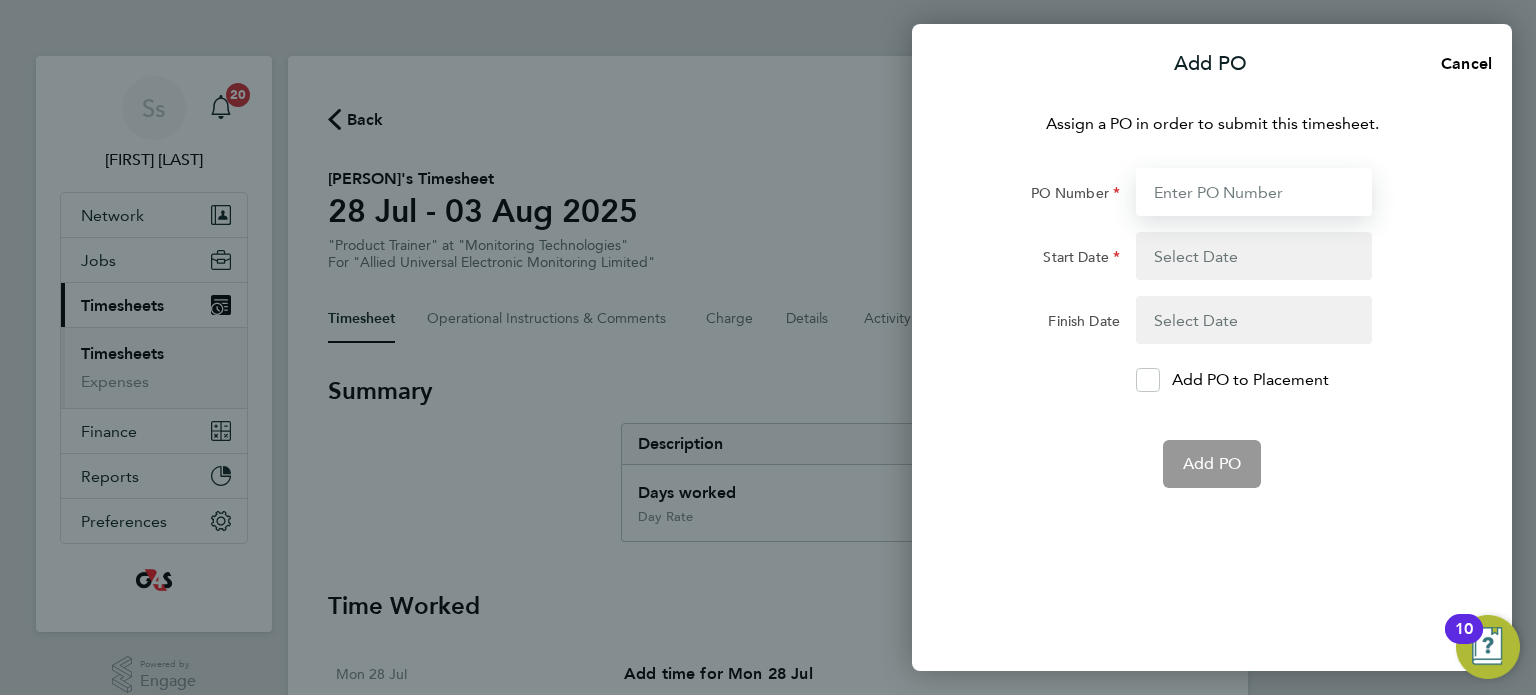 drag, startPoint x: 1246, startPoint y: 195, endPoint x: 1275, endPoint y: 219, distance: 37.64306 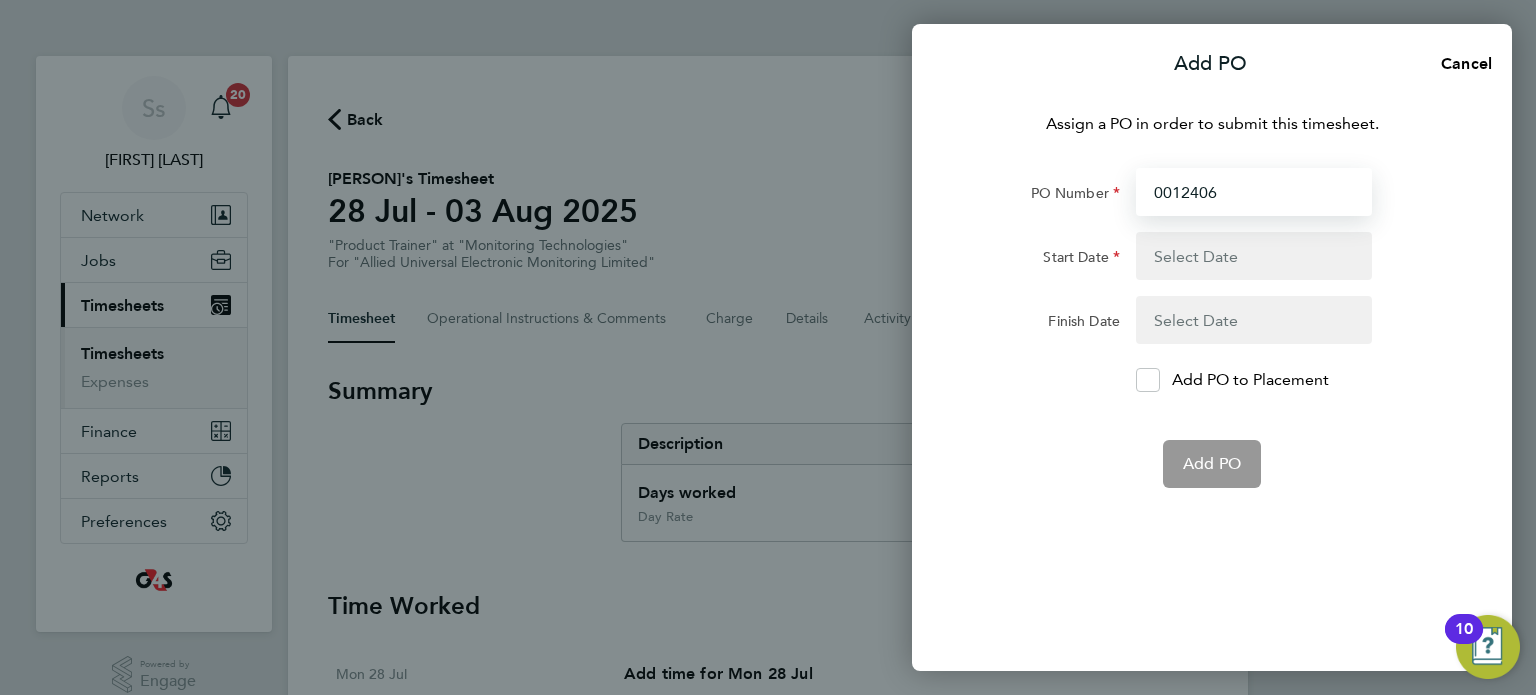 type on "[DD] [MON] [YY]" 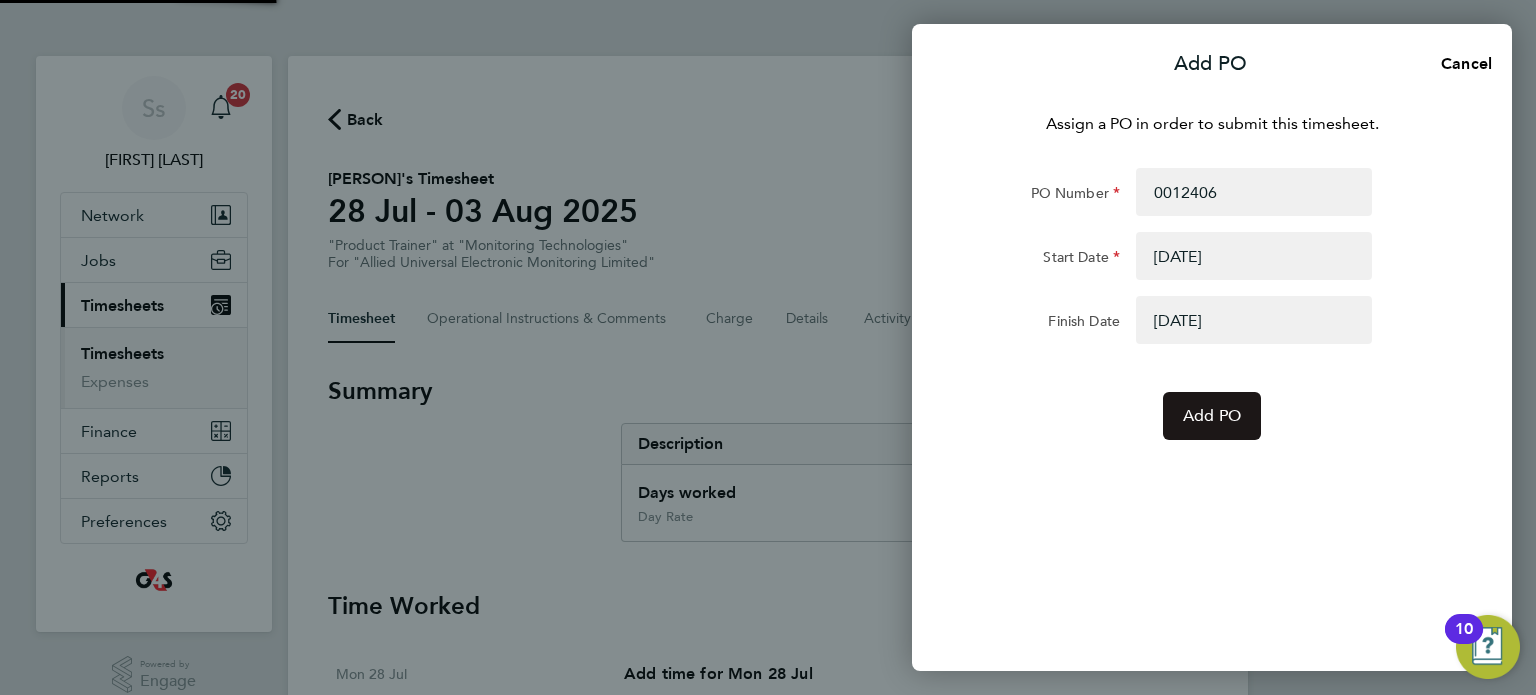 click on "Add PO" 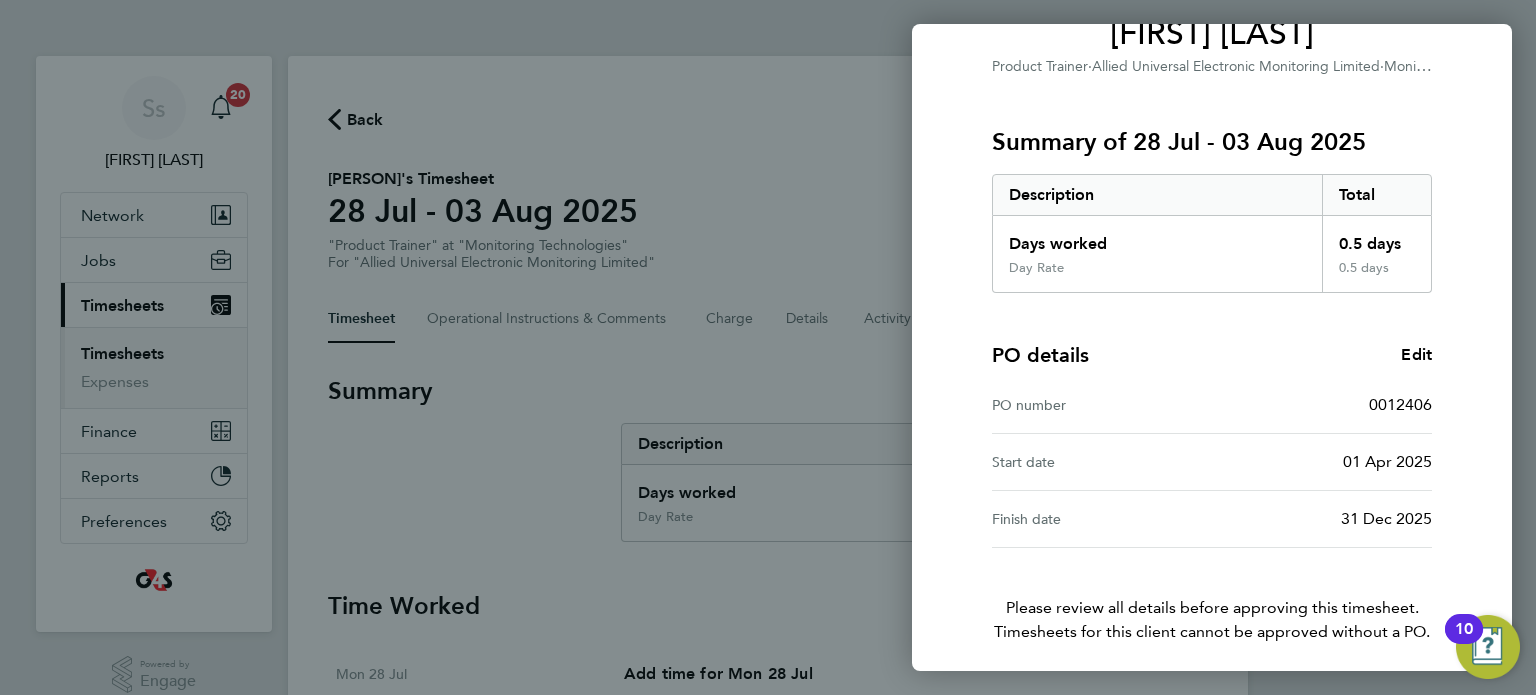 scroll, scrollTop: 261, scrollLeft: 0, axis: vertical 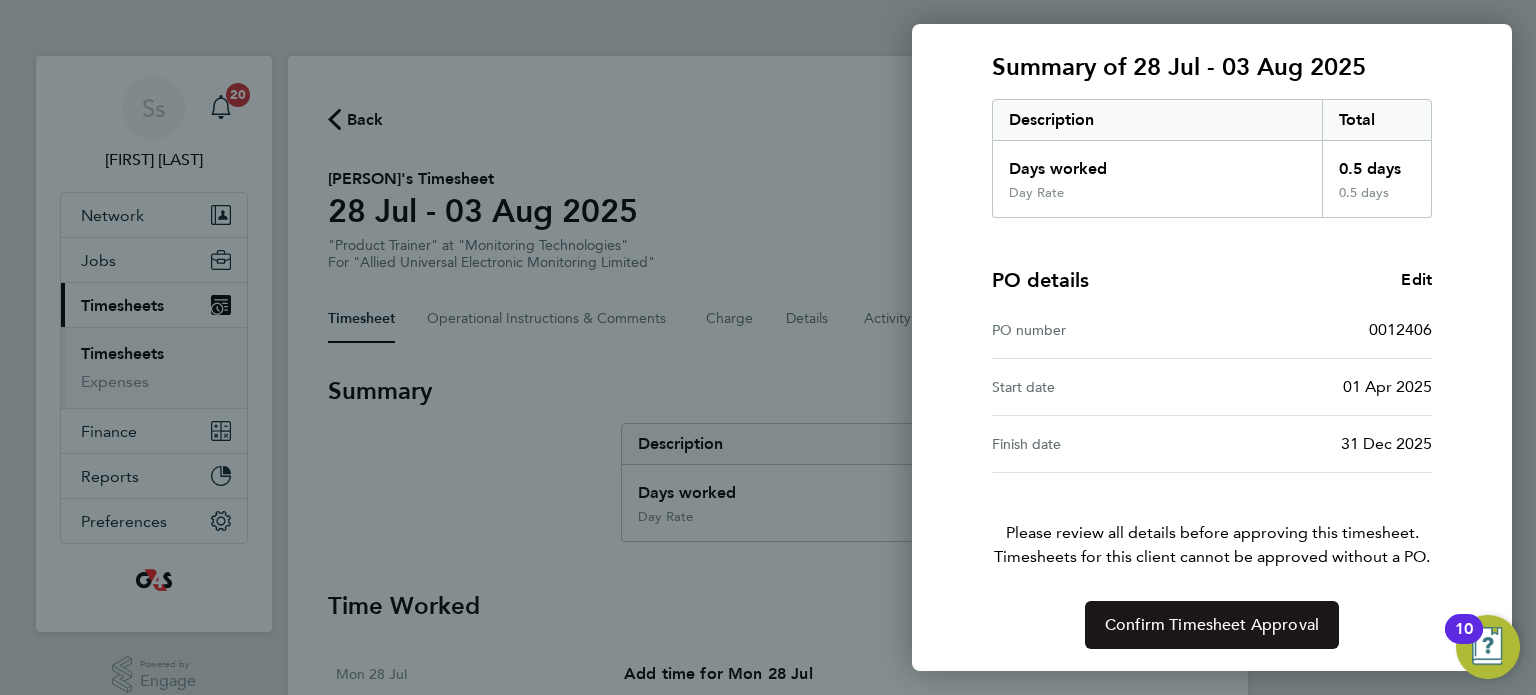click on "Confirm Timesheet Approval" 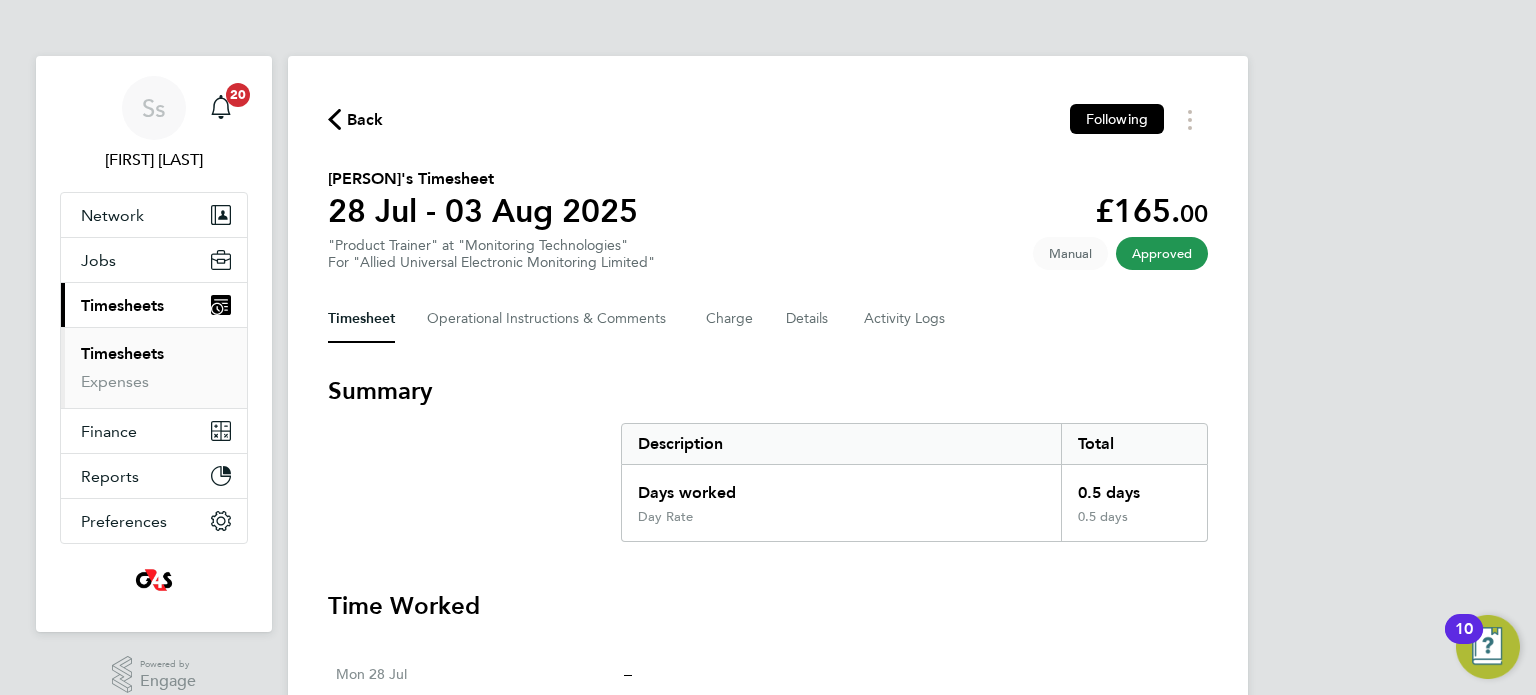 click on "Timesheets" at bounding box center [122, 353] 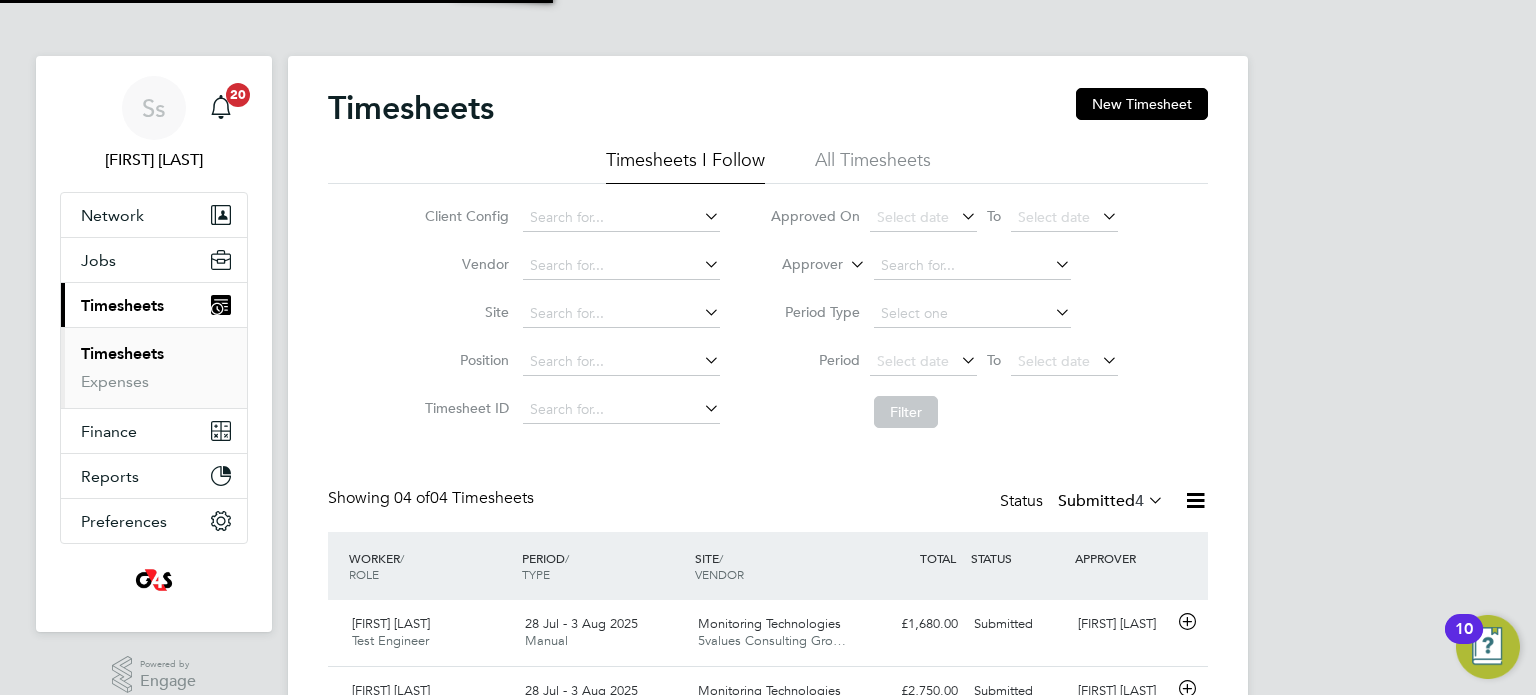 scroll, scrollTop: 9, scrollLeft: 10, axis: both 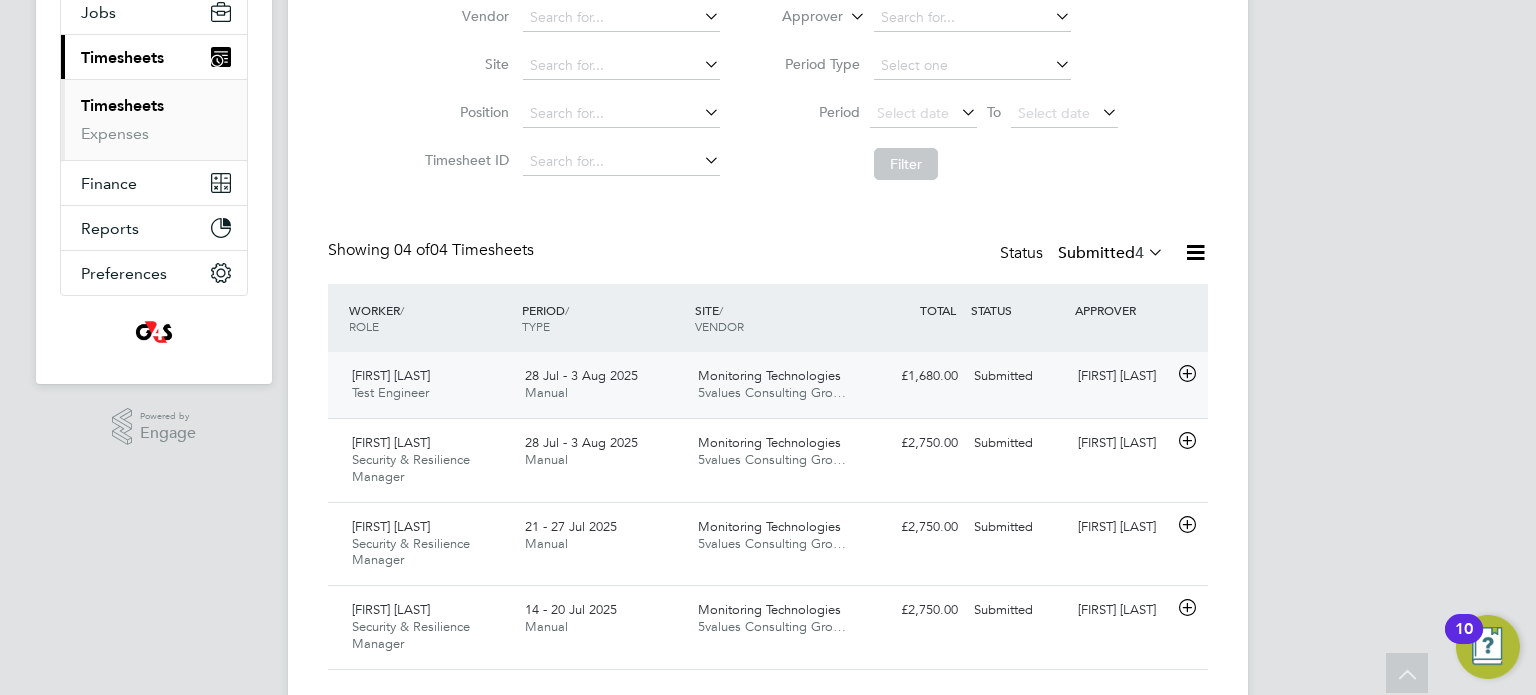 click on "Monitoring Technologies" 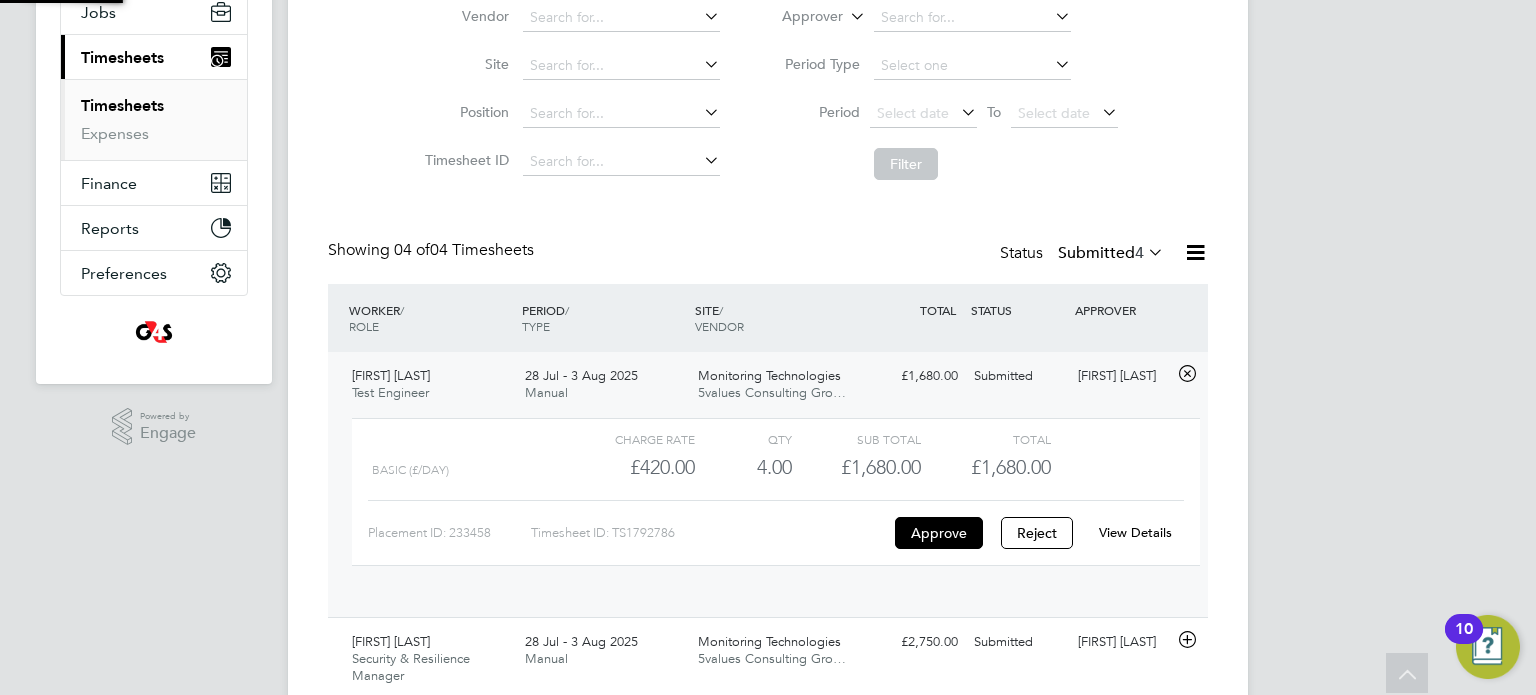 scroll, scrollTop: 9, scrollLeft: 9, axis: both 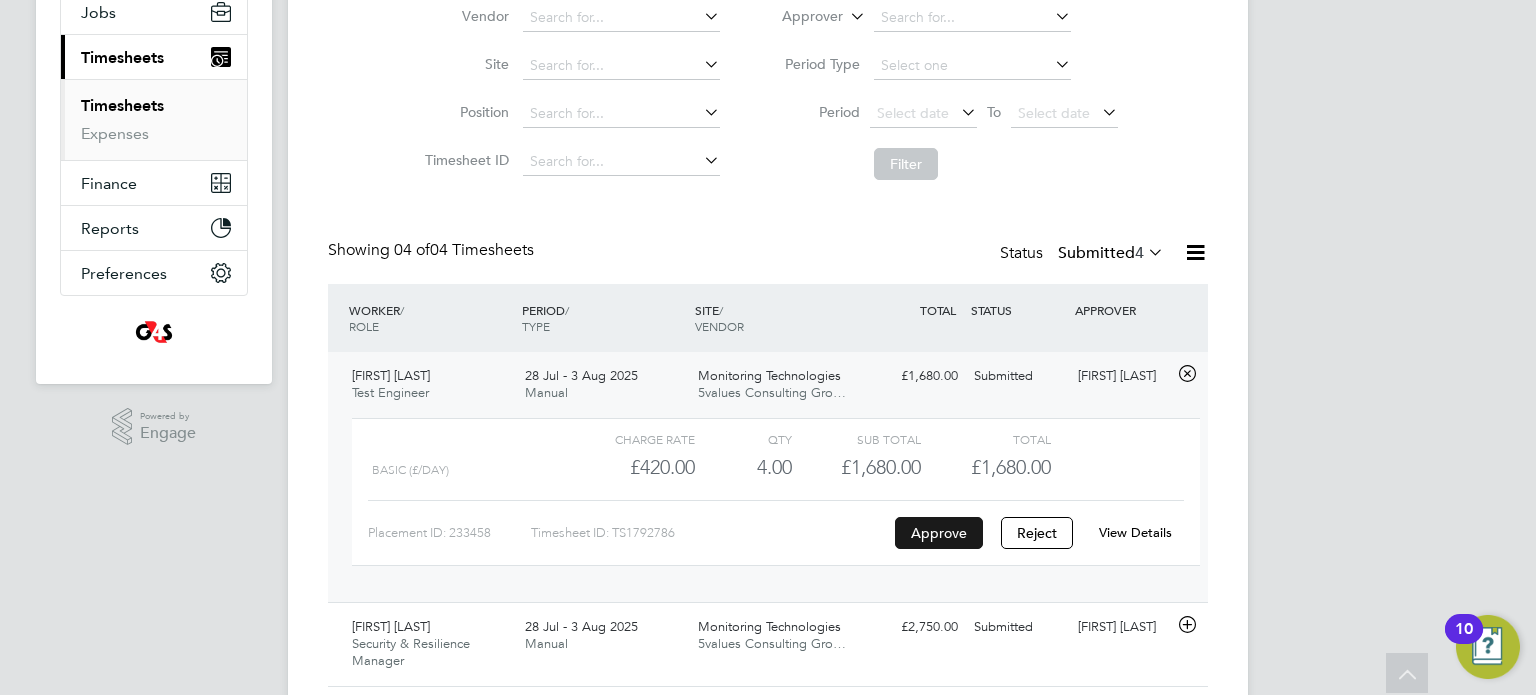 click on "Approve" 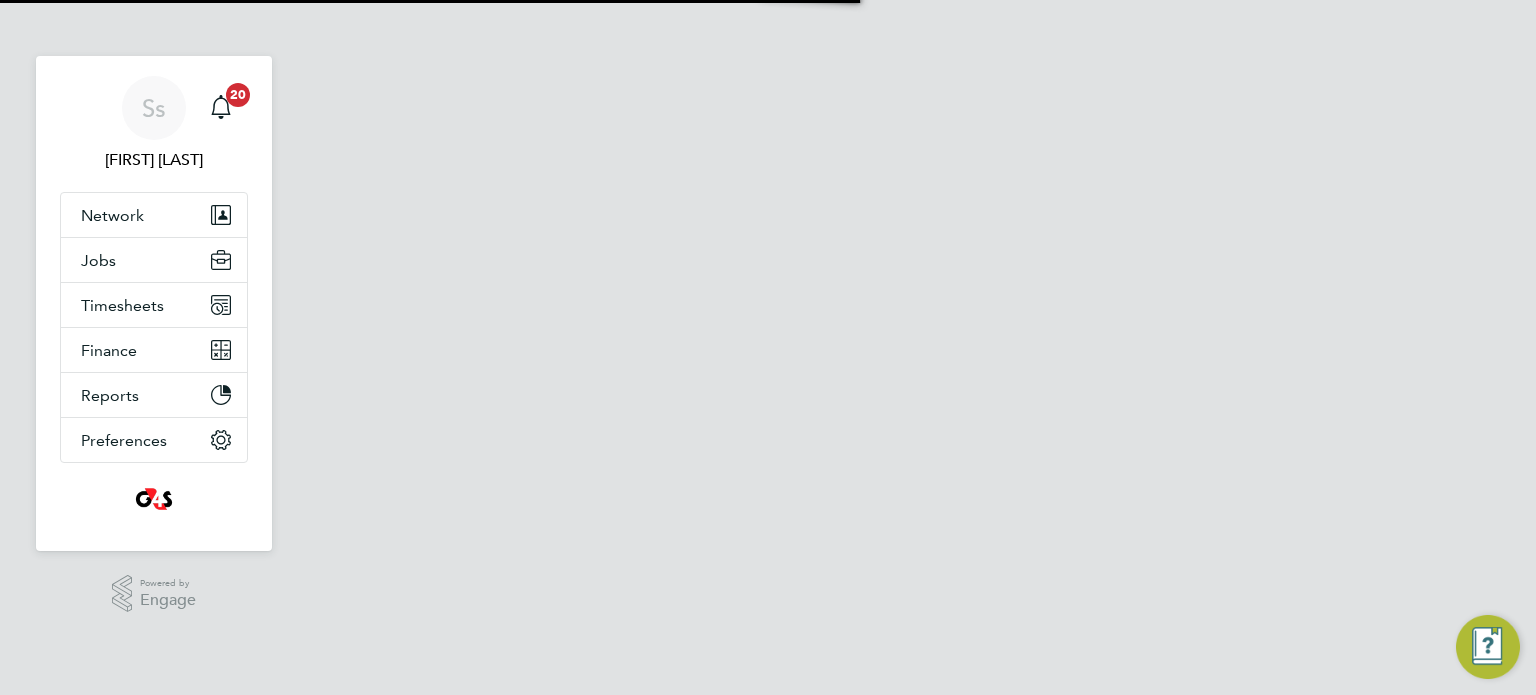 scroll, scrollTop: 0, scrollLeft: 0, axis: both 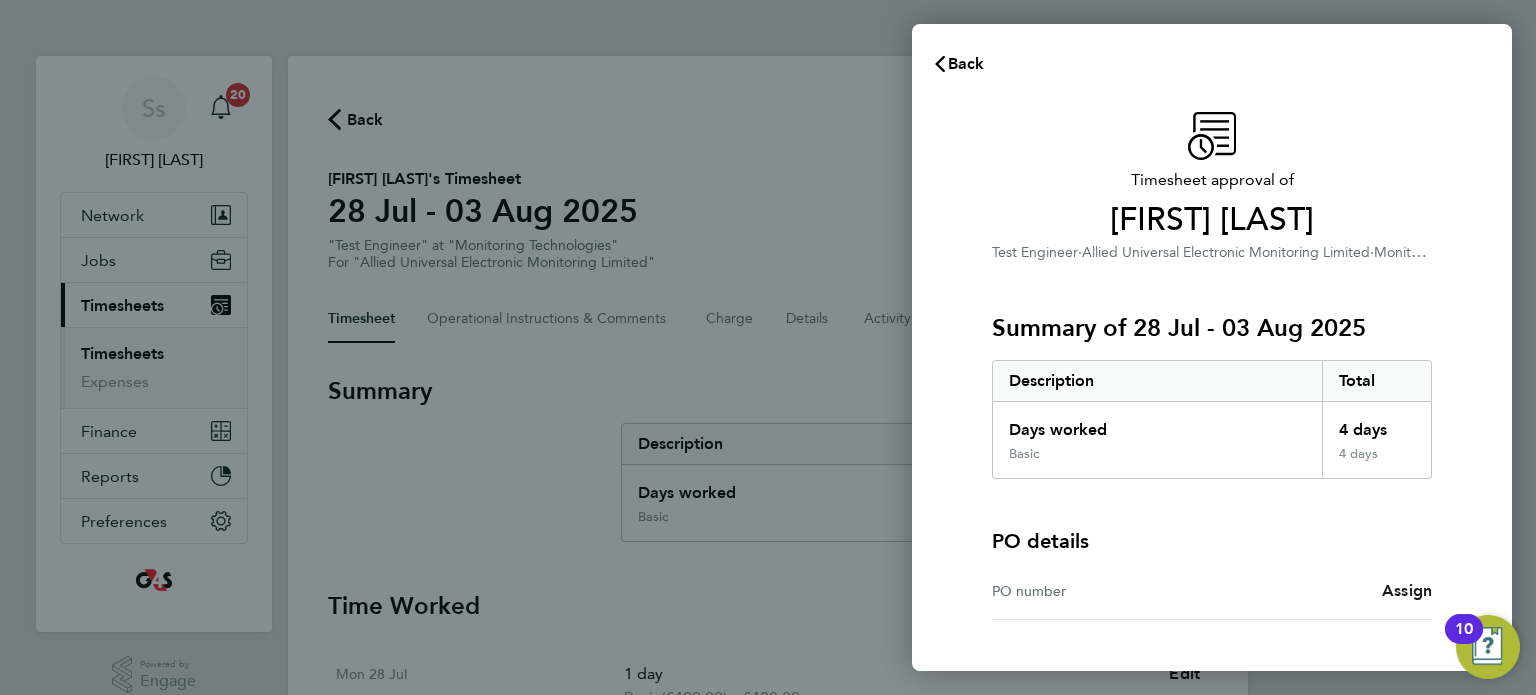click on "Assign" at bounding box center (1407, 590) 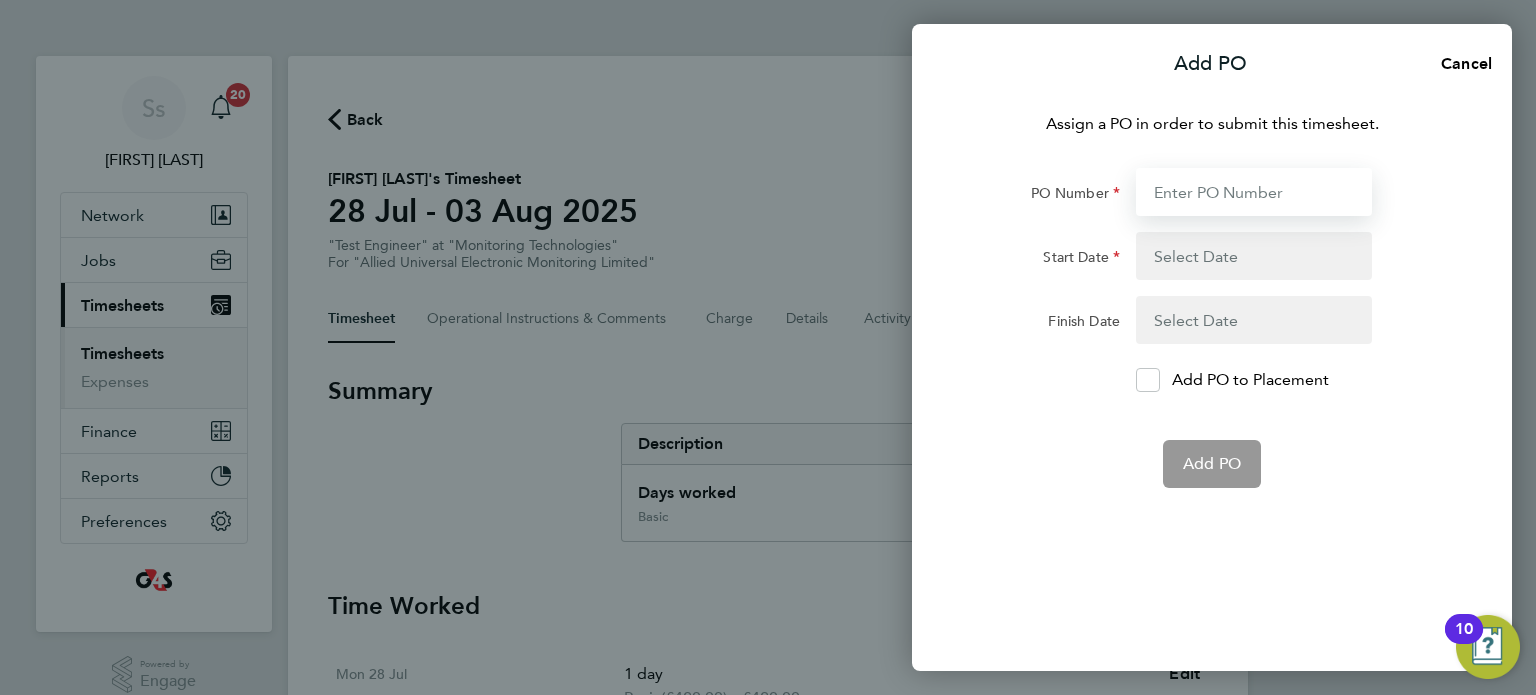 click on "PO Number" at bounding box center (1254, 192) 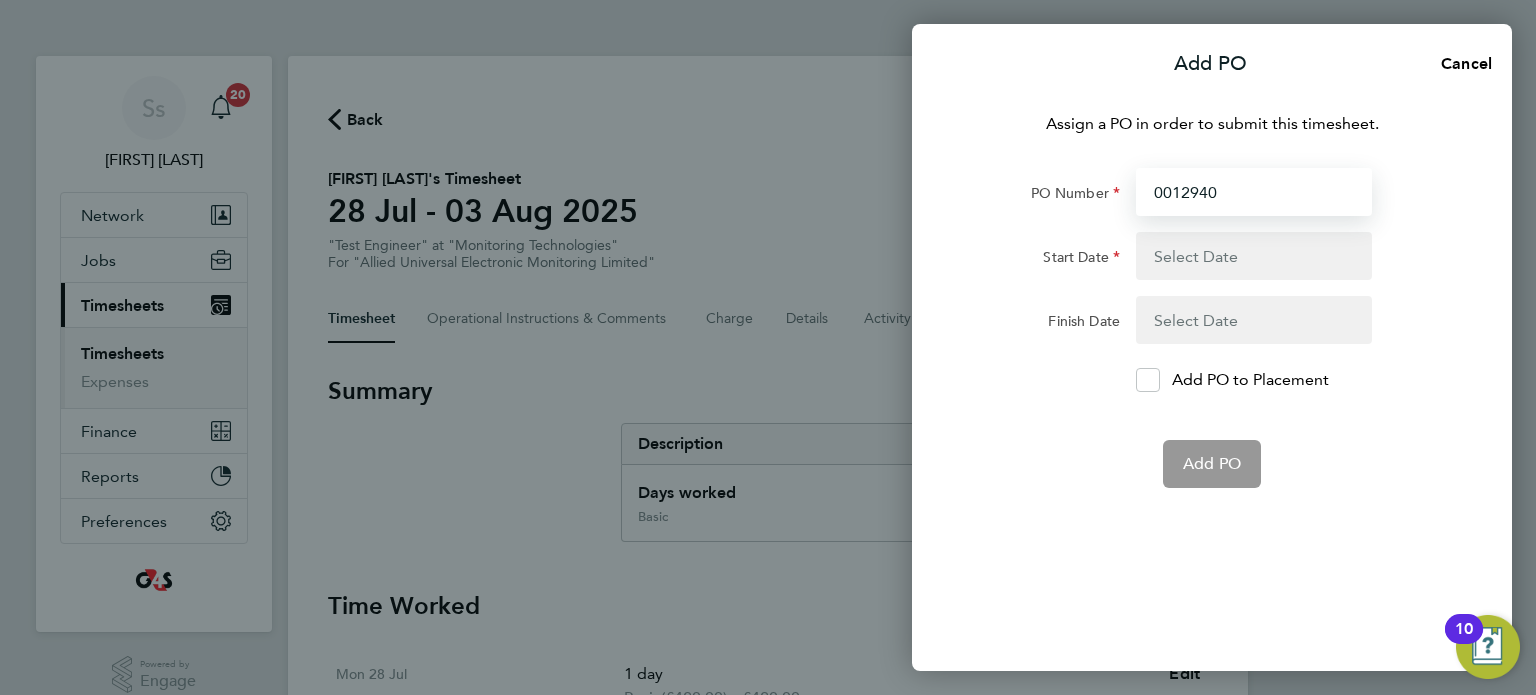 type on "[DATE]" 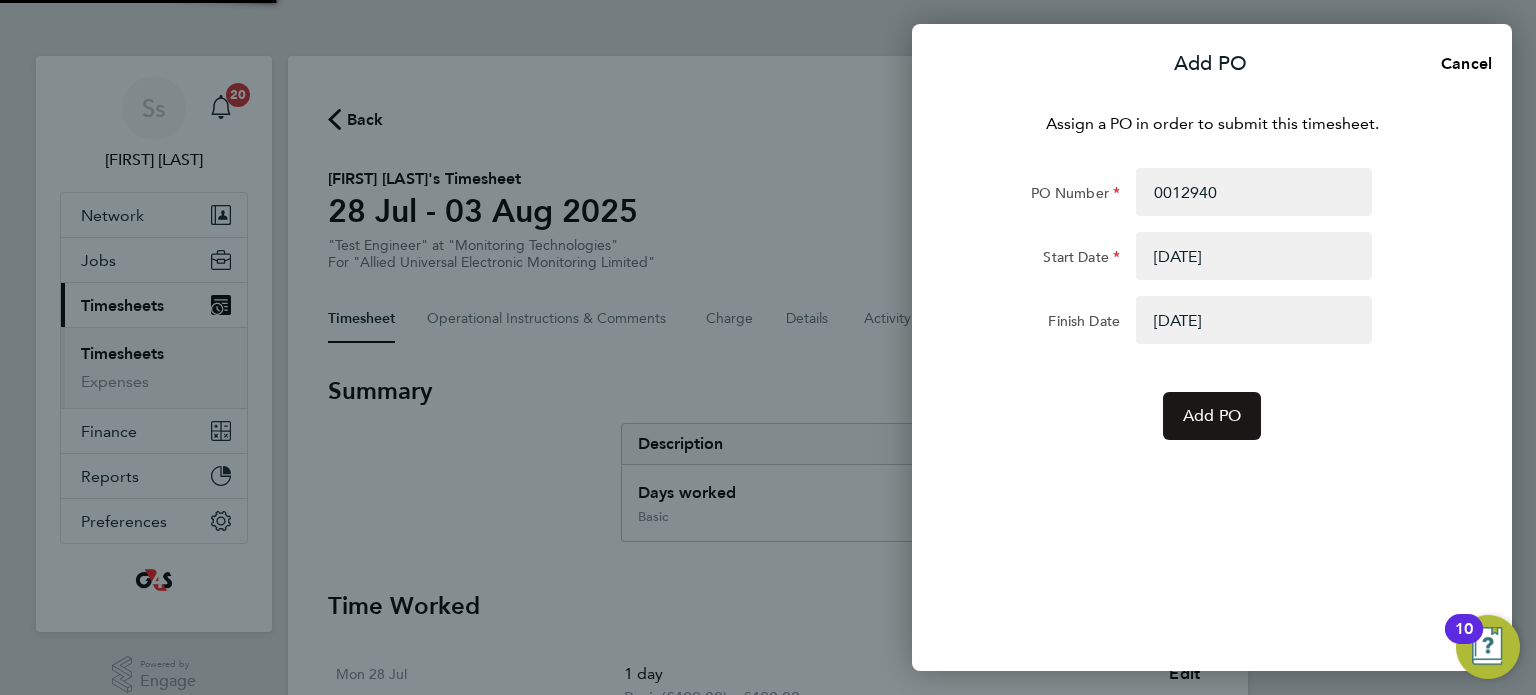 click on "Add PO" 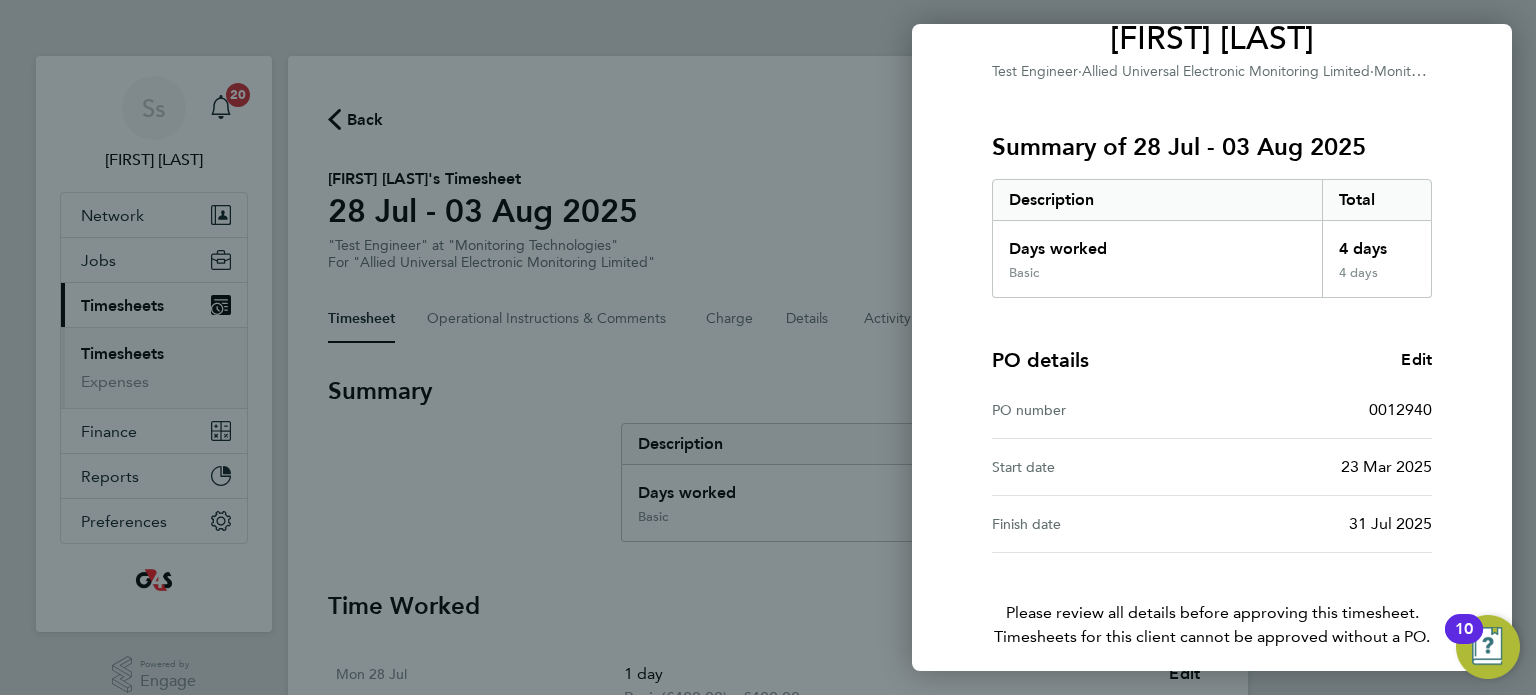 scroll, scrollTop: 261, scrollLeft: 0, axis: vertical 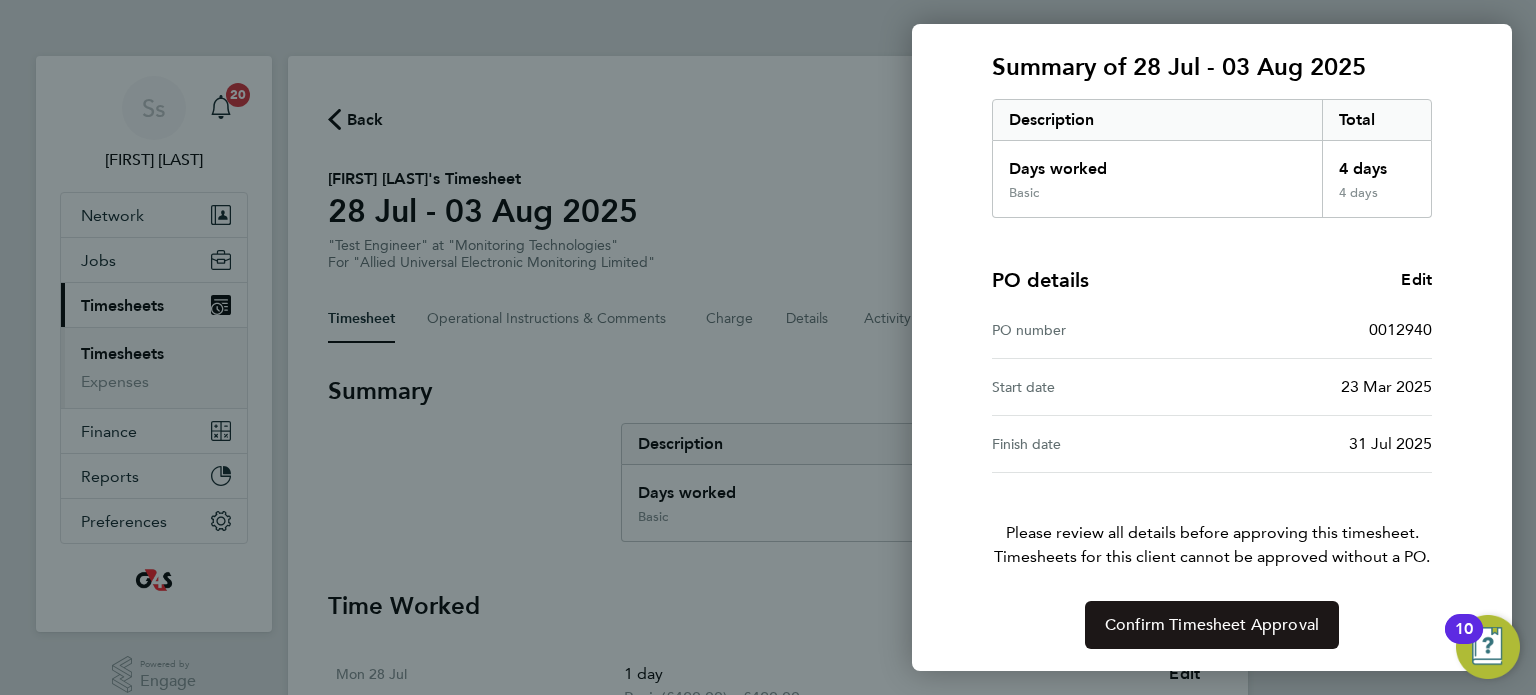 click on "Confirm Timesheet Approval" 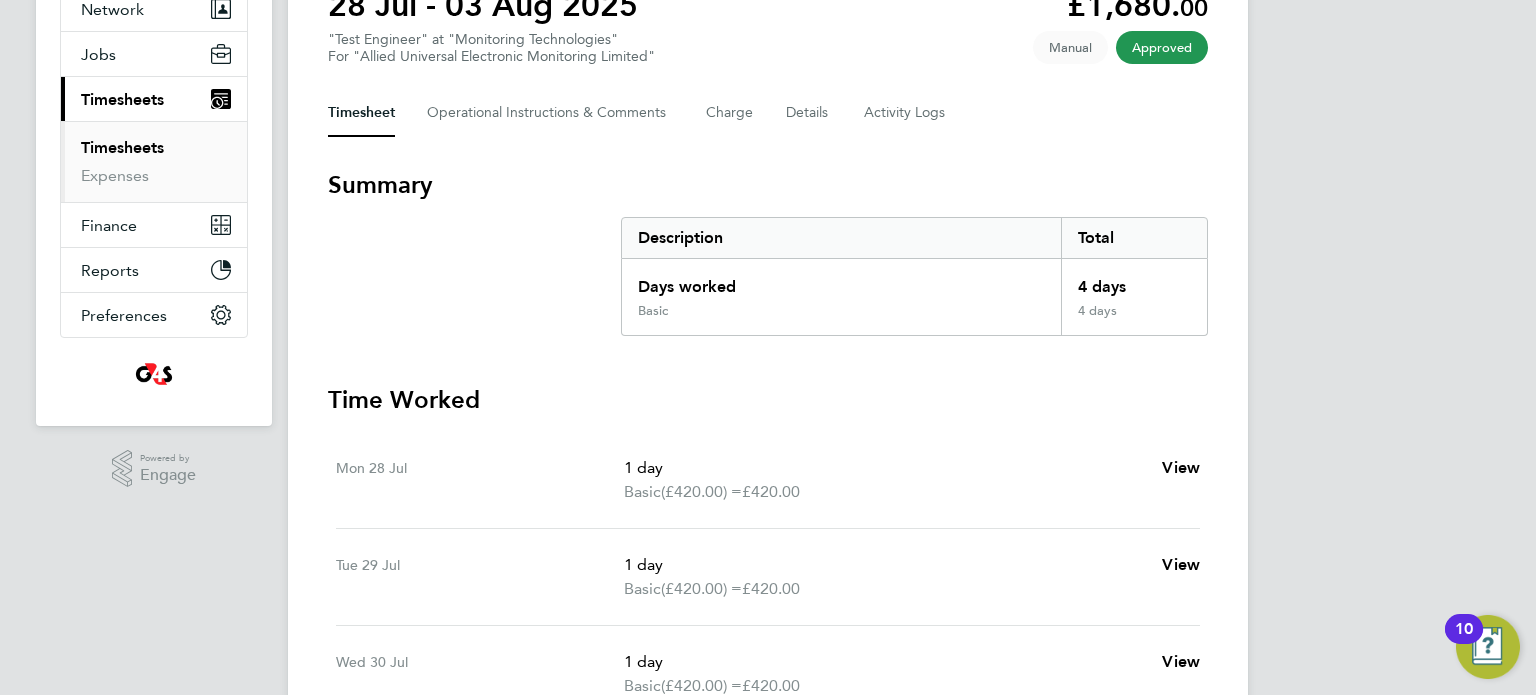 scroll, scrollTop: 220, scrollLeft: 0, axis: vertical 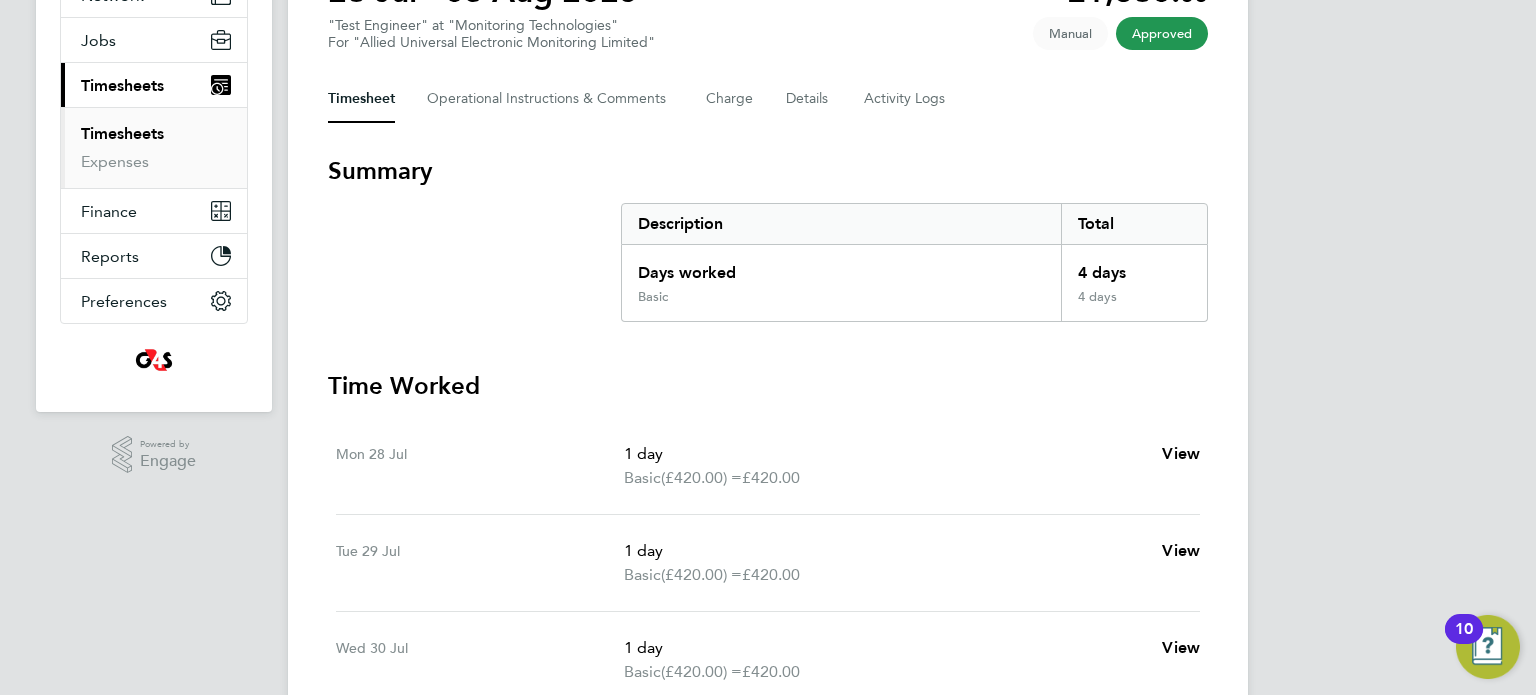 click on "Timesheets" at bounding box center (122, 133) 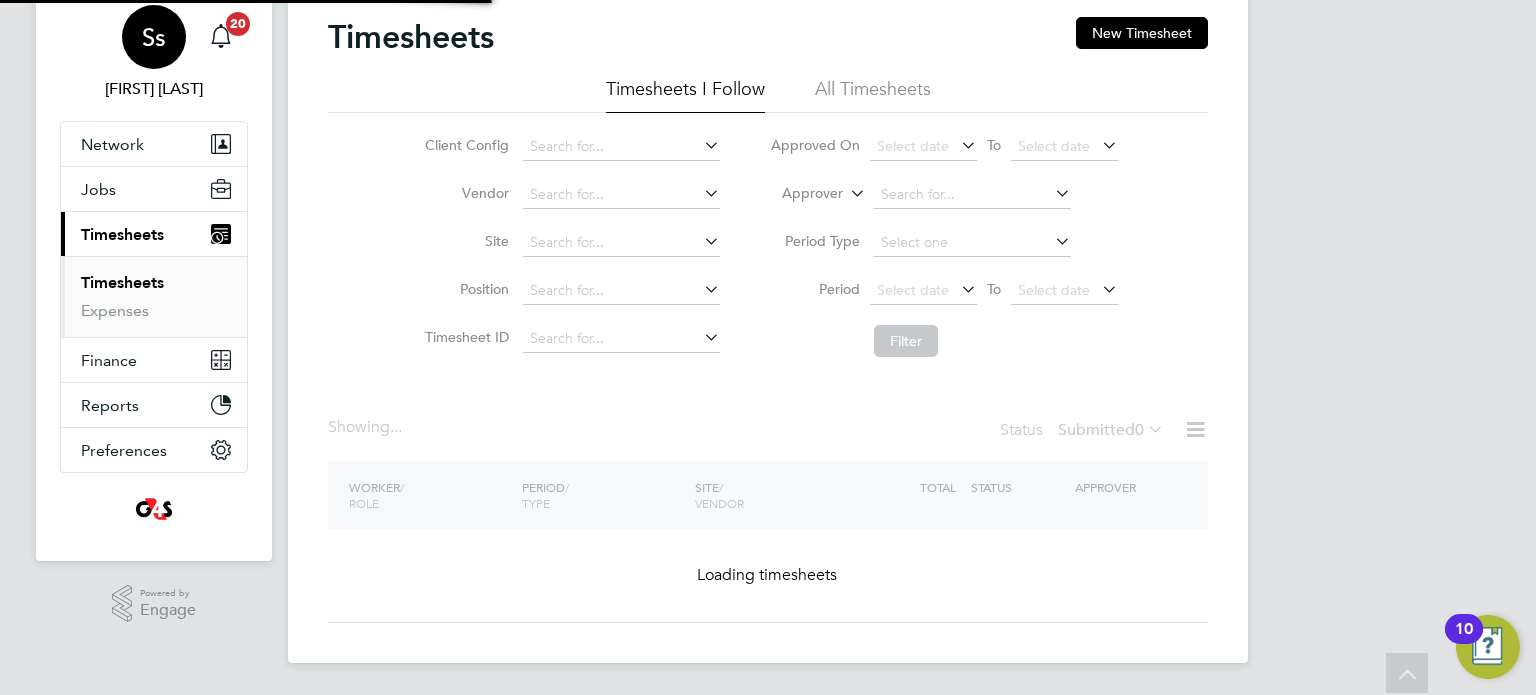 scroll, scrollTop: 0, scrollLeft: 0, axis: both 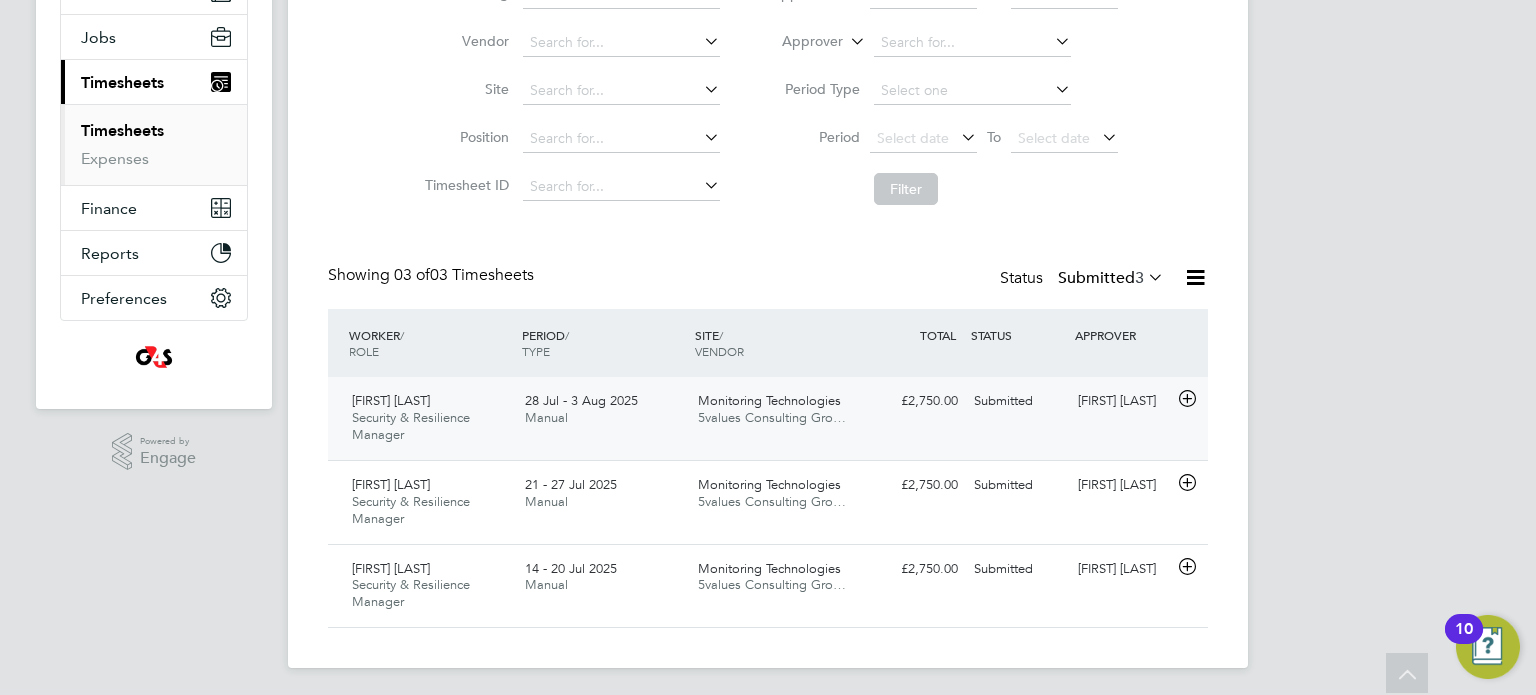 click on "Submitted" 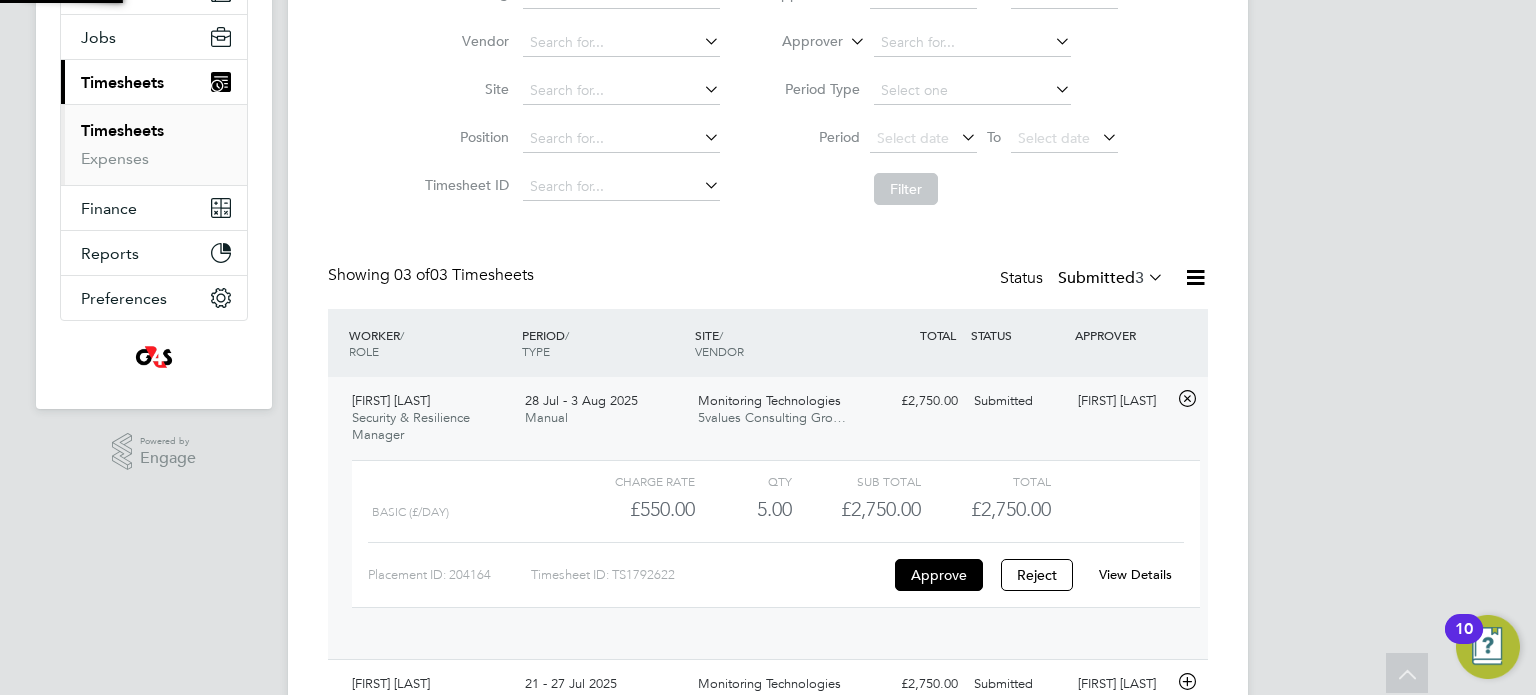 scroll, scrollTop: 9, scrollLeft: 9, axis: both 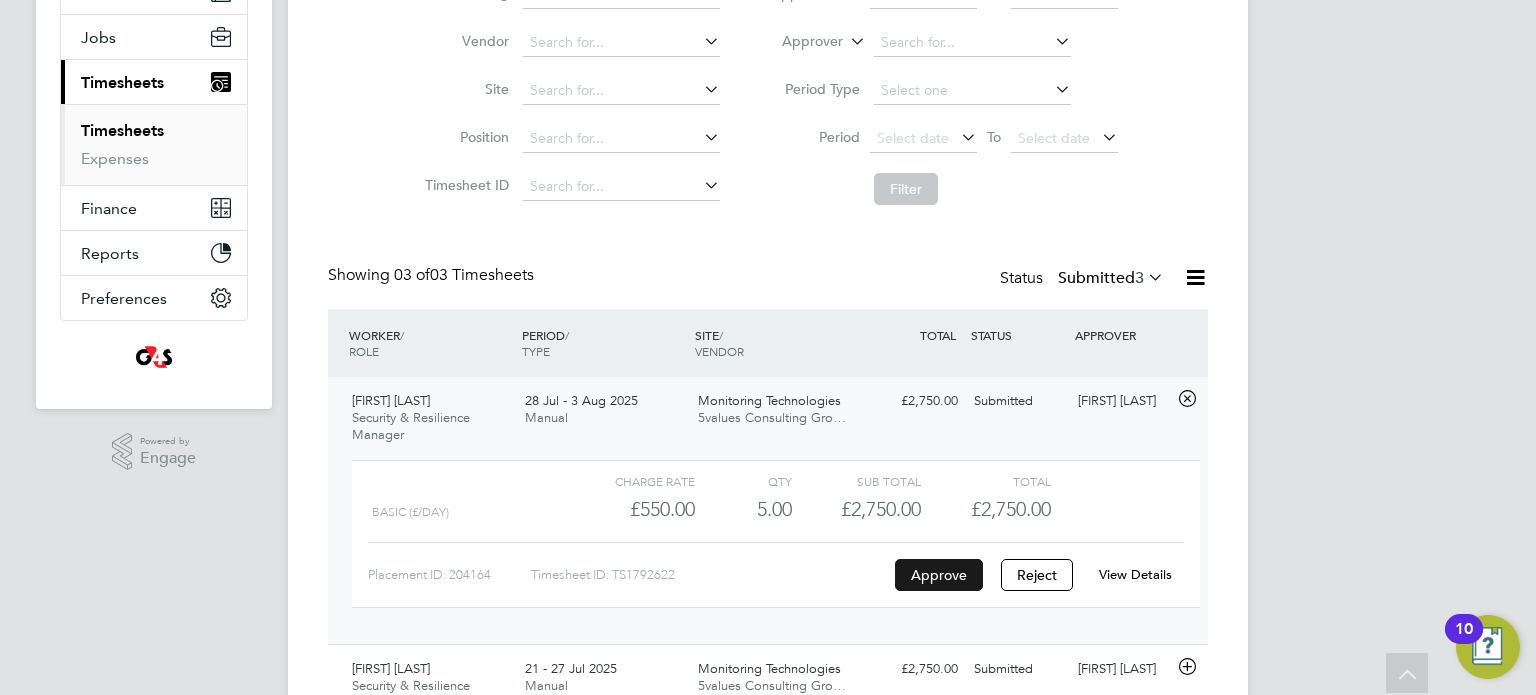 click on "Approve" 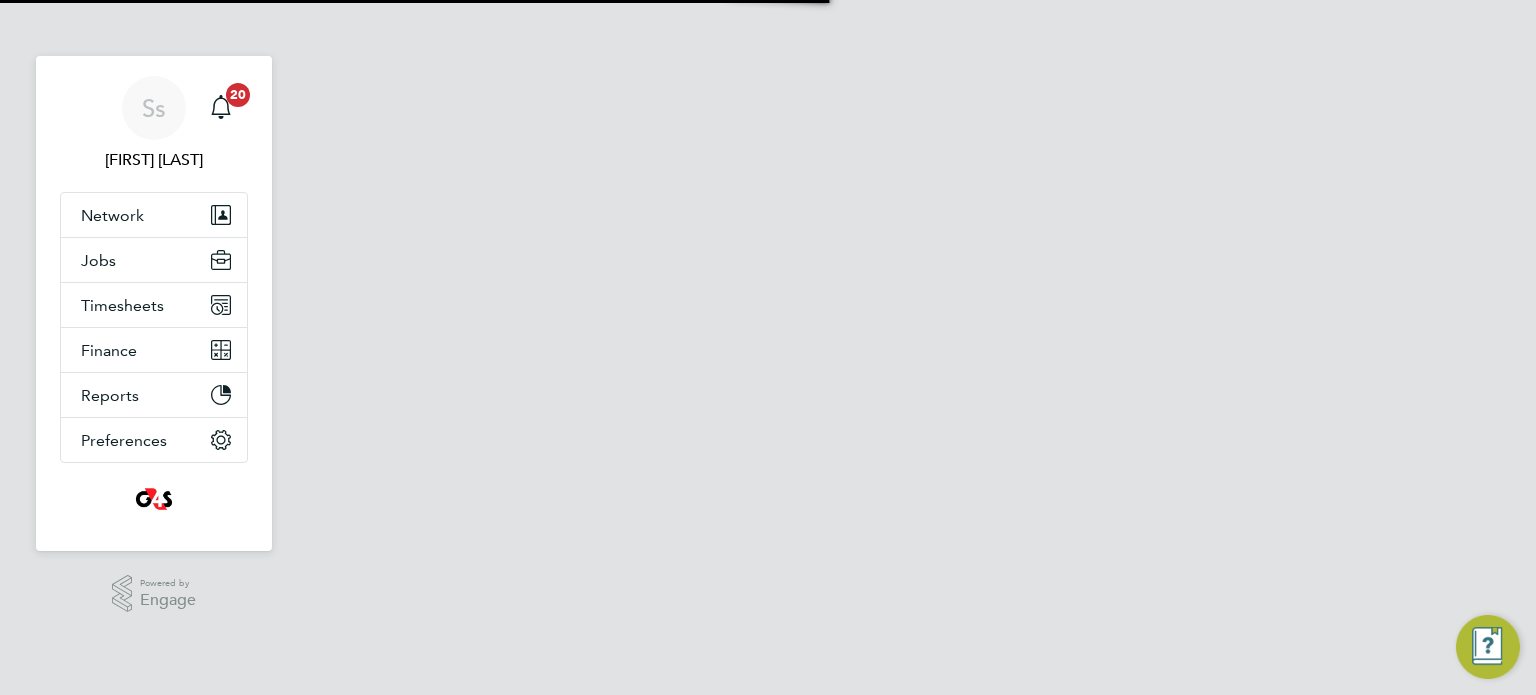 scroll, scrollTop: 0, scrollLeft: 0, axis: both 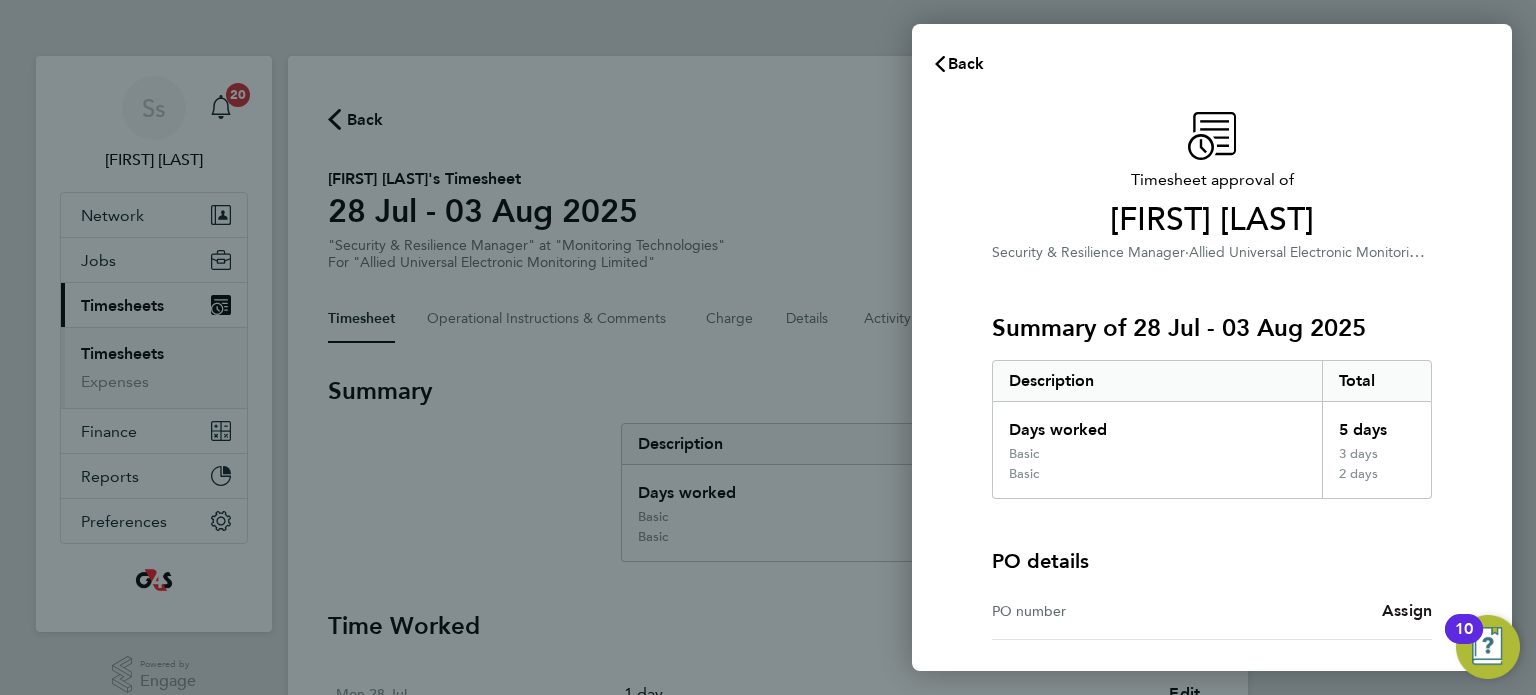 click on "Assign" at bounding box center [1407, 610] 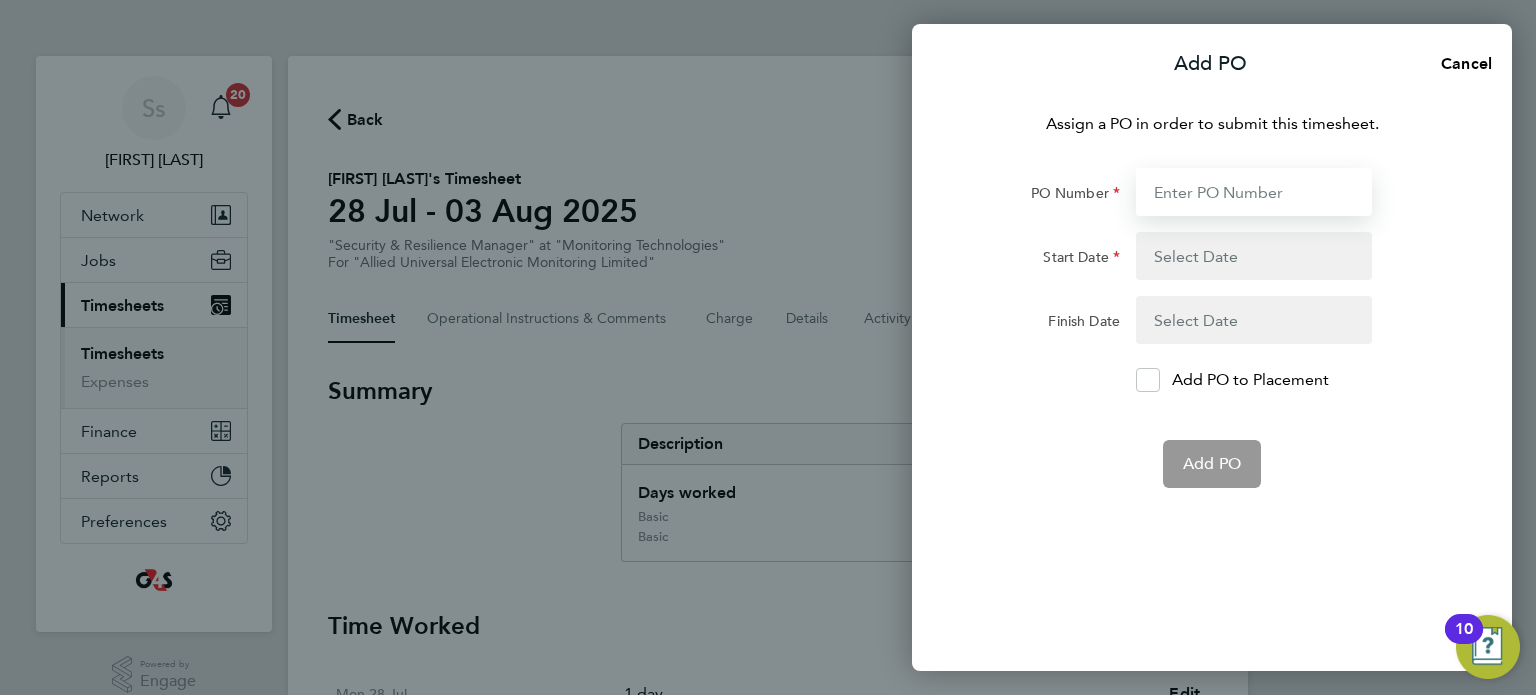click on "PO Number" at bounding box center [1254, 192] 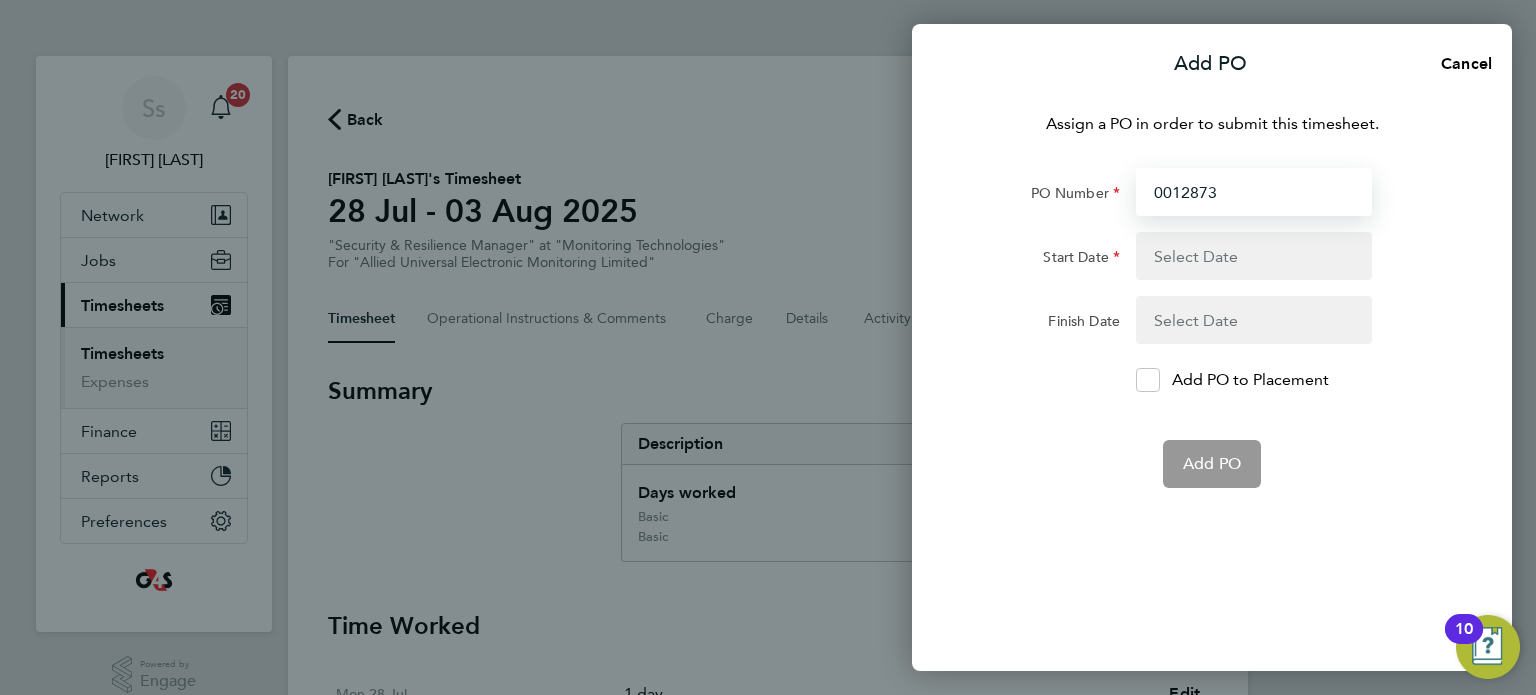 type on "[DATE]" 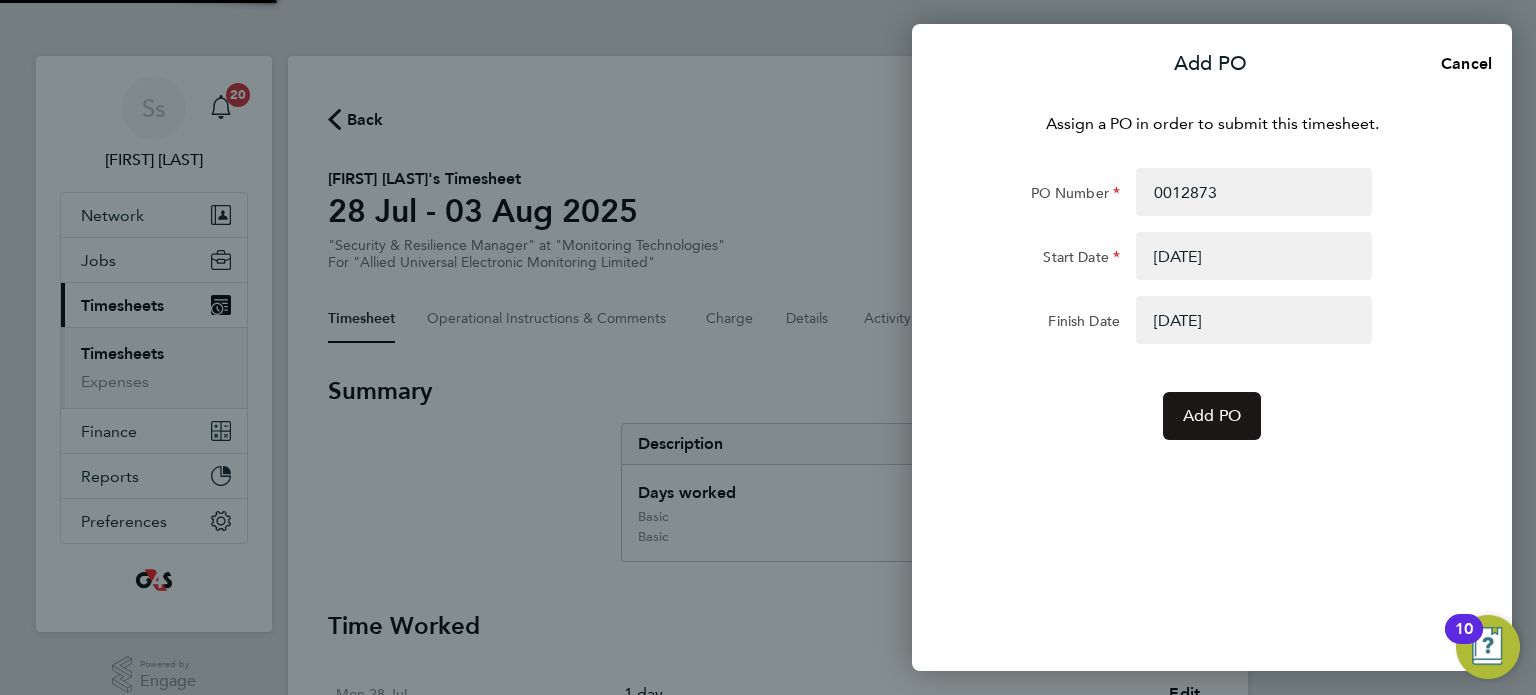 click on "Add PO" 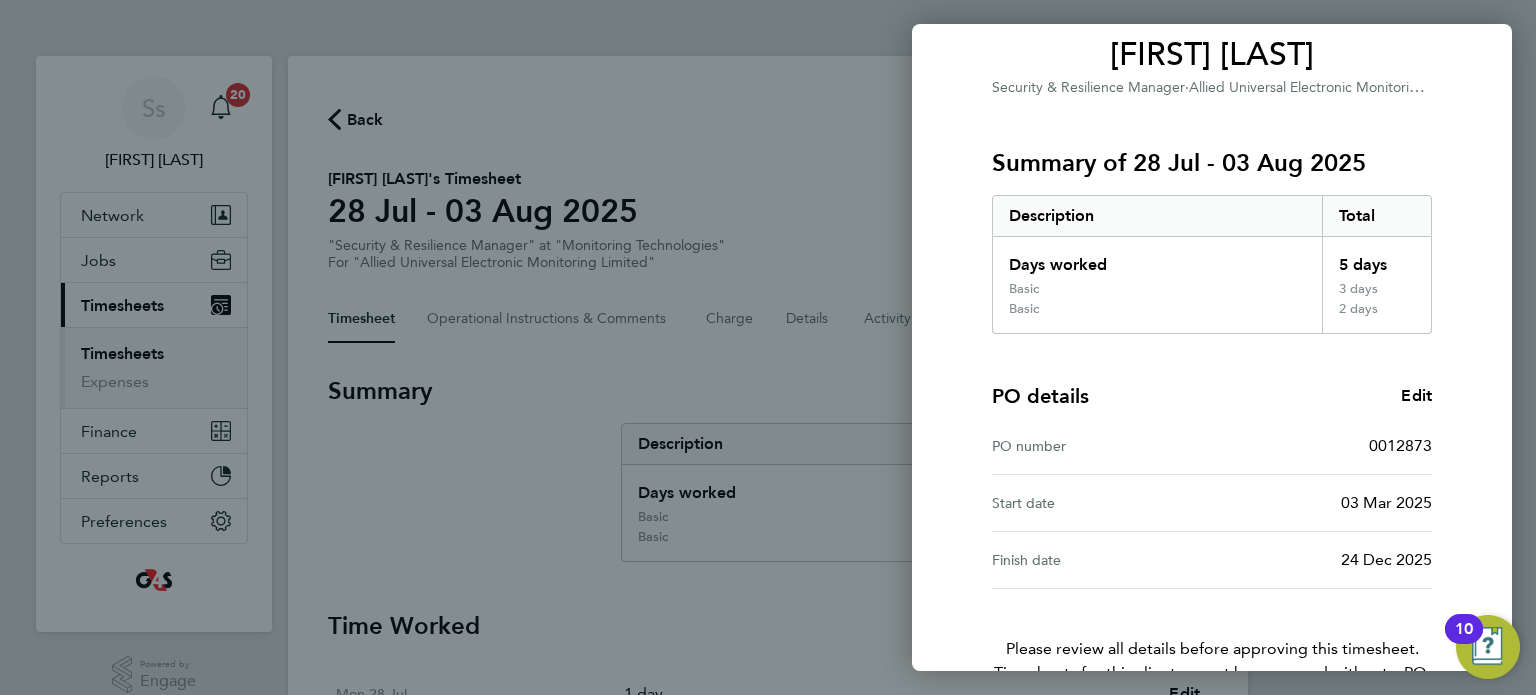 scroll, scrollTop: 281, scrollLeft: 0, axis: vertical 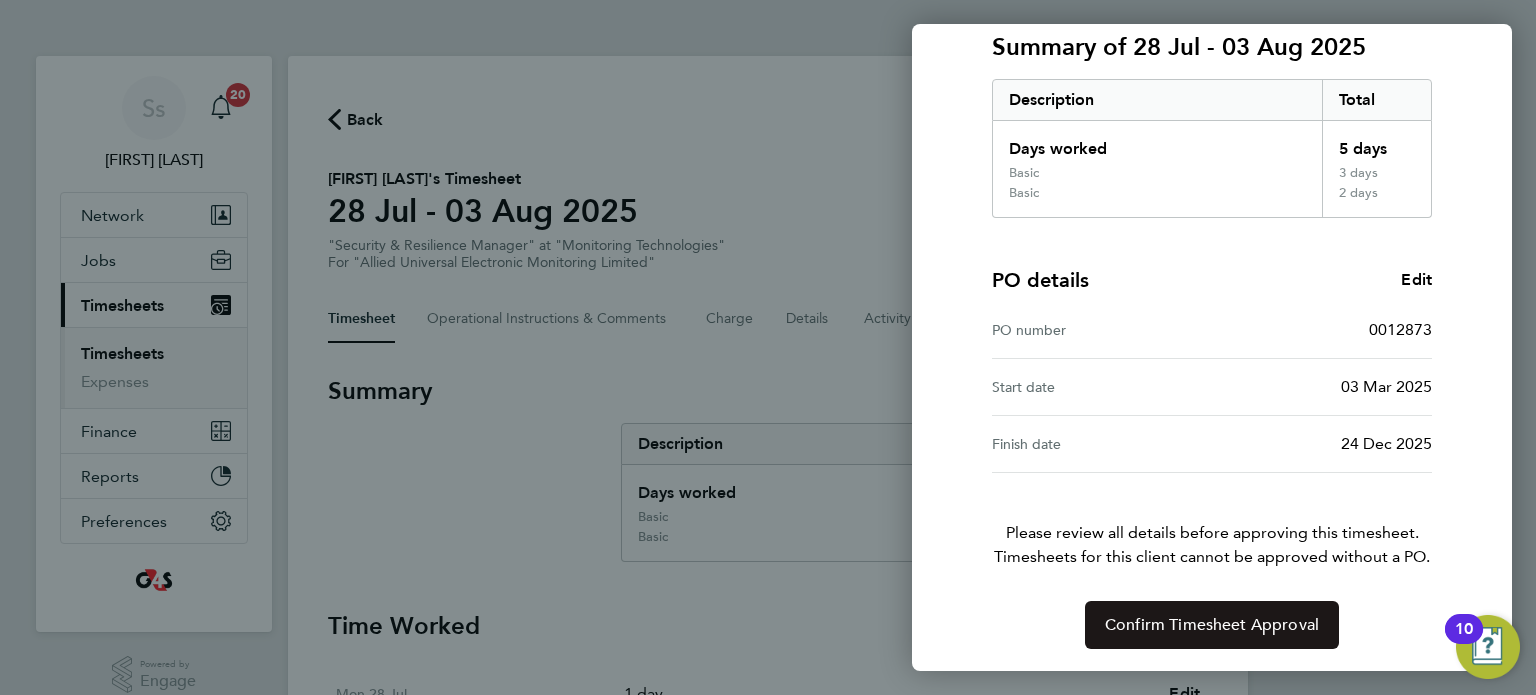 click on "Confirm Timesheet Approval" 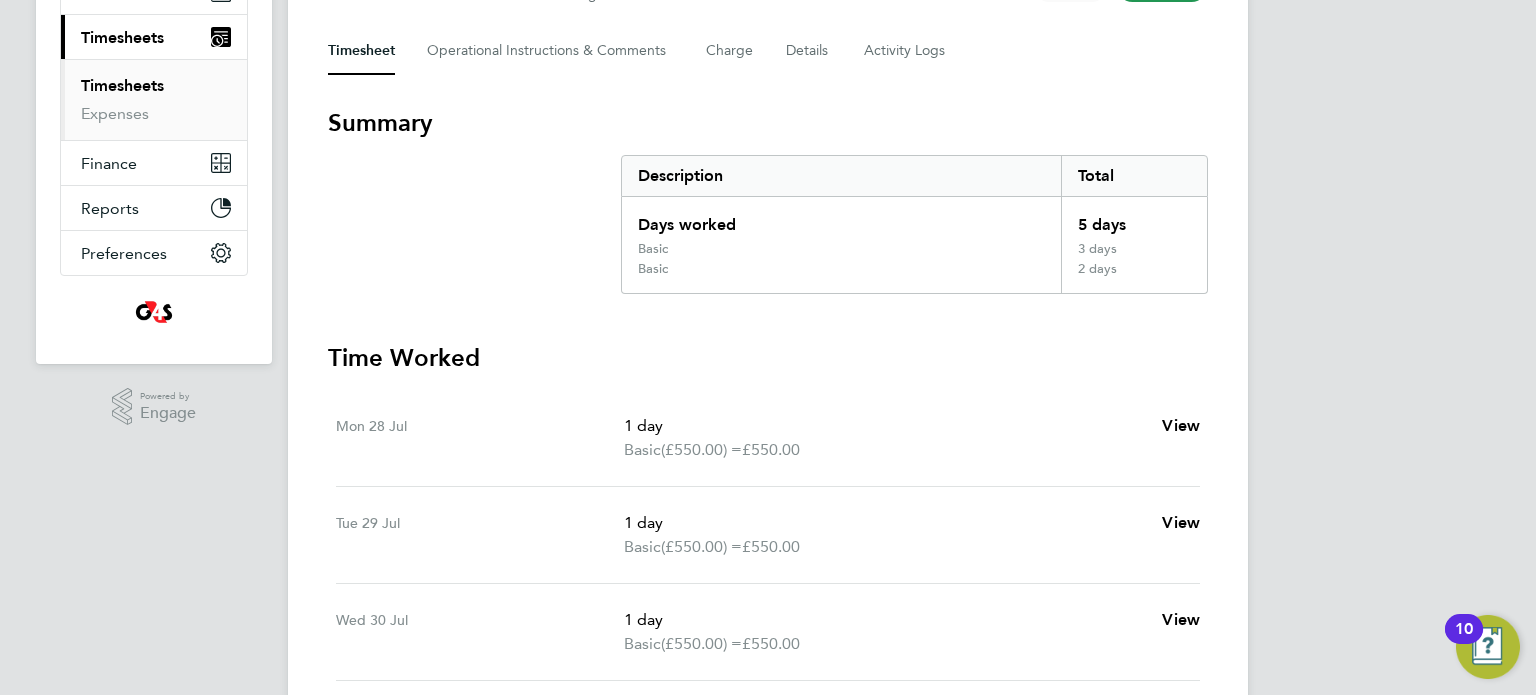 scroll, scrollTop: 277, scrollLeft: 0, axis: vertical 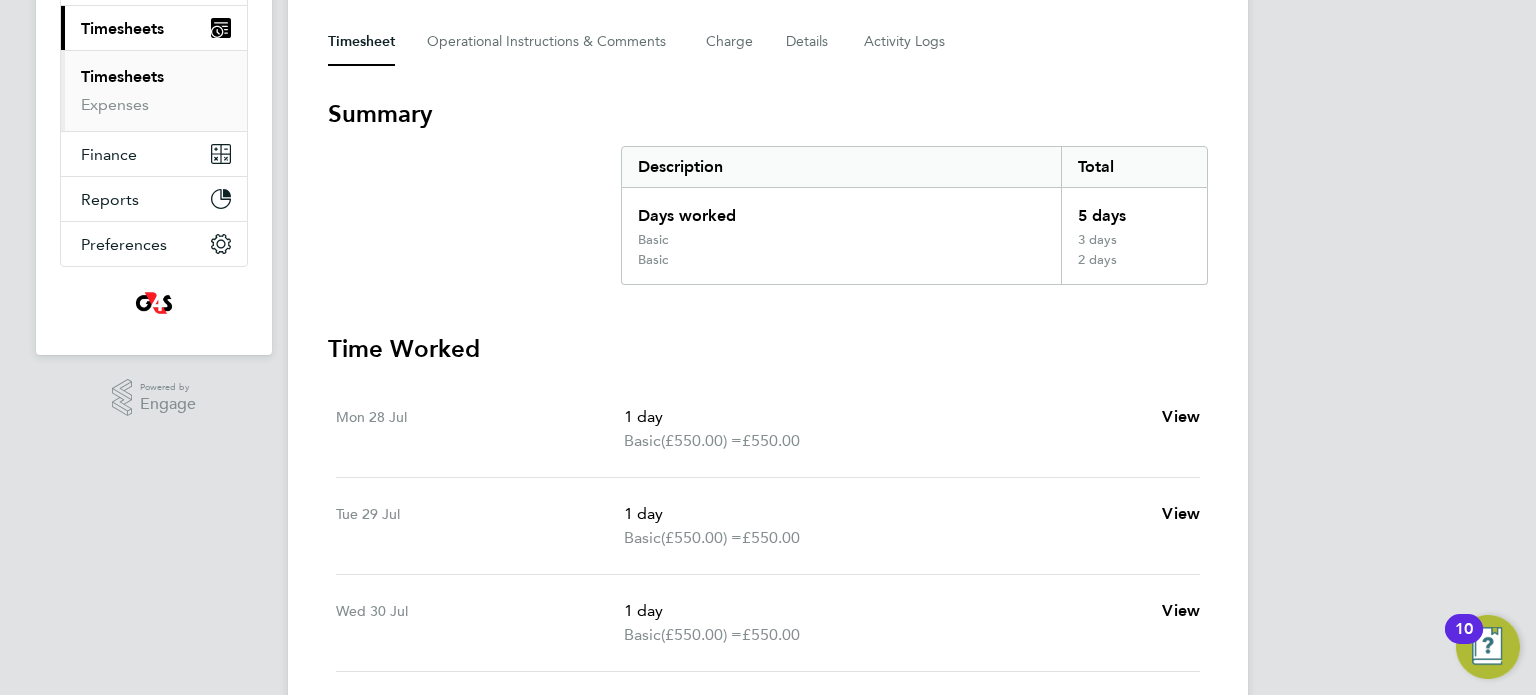 click on "Timesheets" at bounding box center (122, 76) 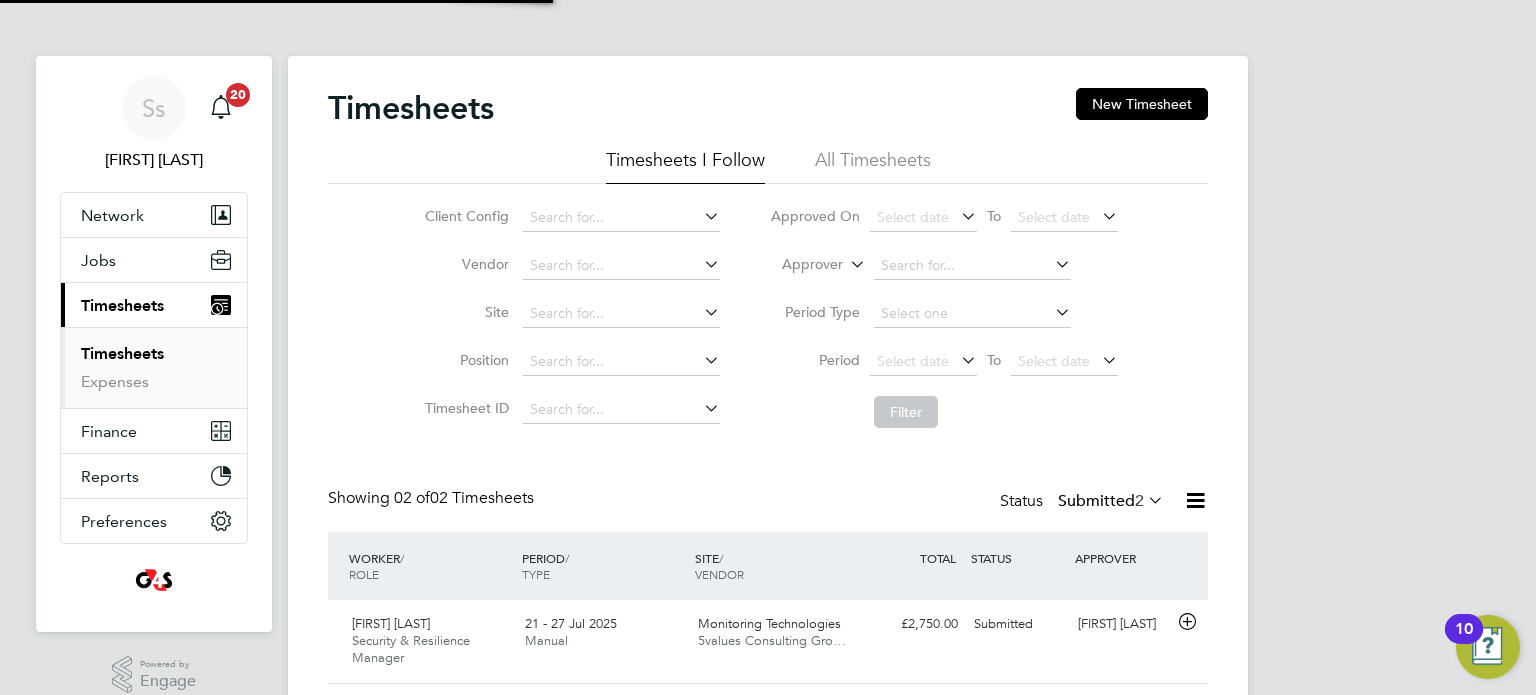 scroll, scrollTop: 10, scrollLeft: 10, axis: both 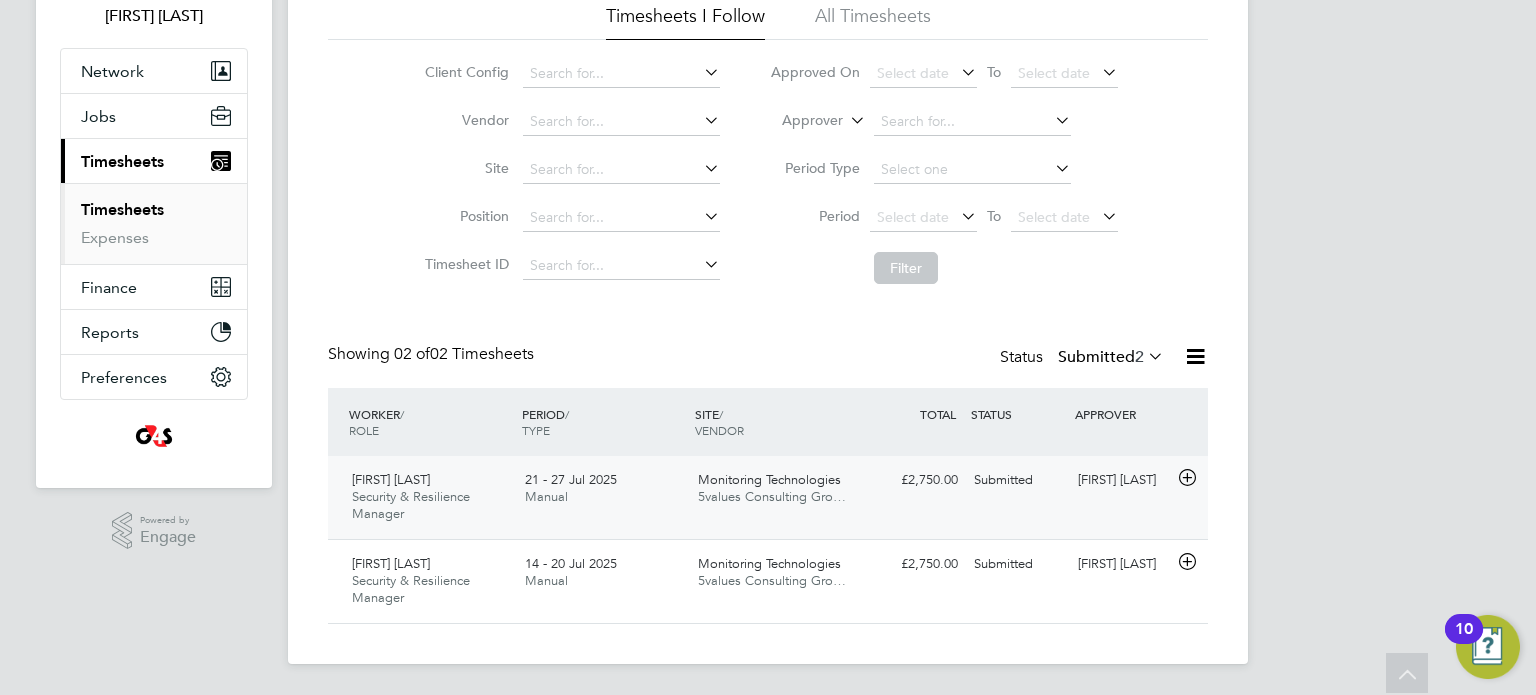click on "Monitoring Technologies" 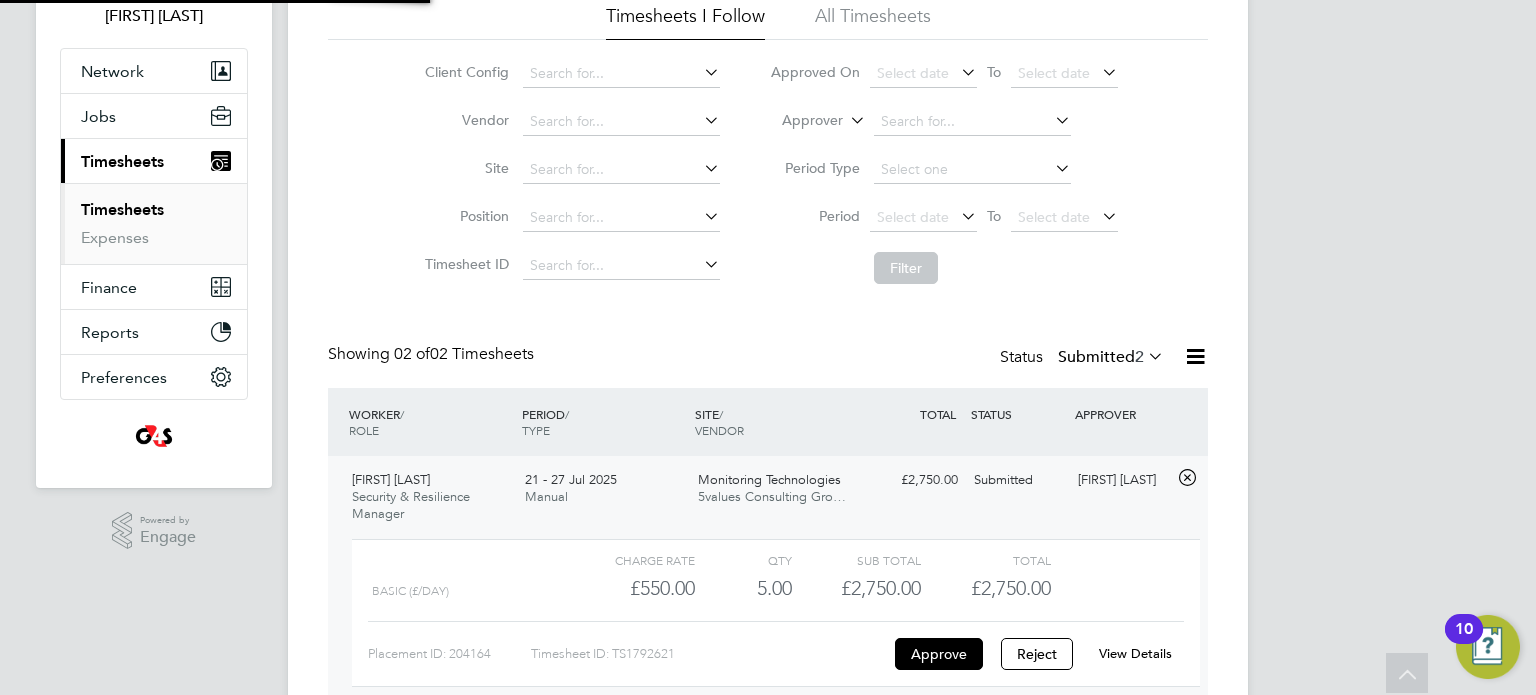 scroll, scrollTop: 9, scrollLeft: 9, axis: both 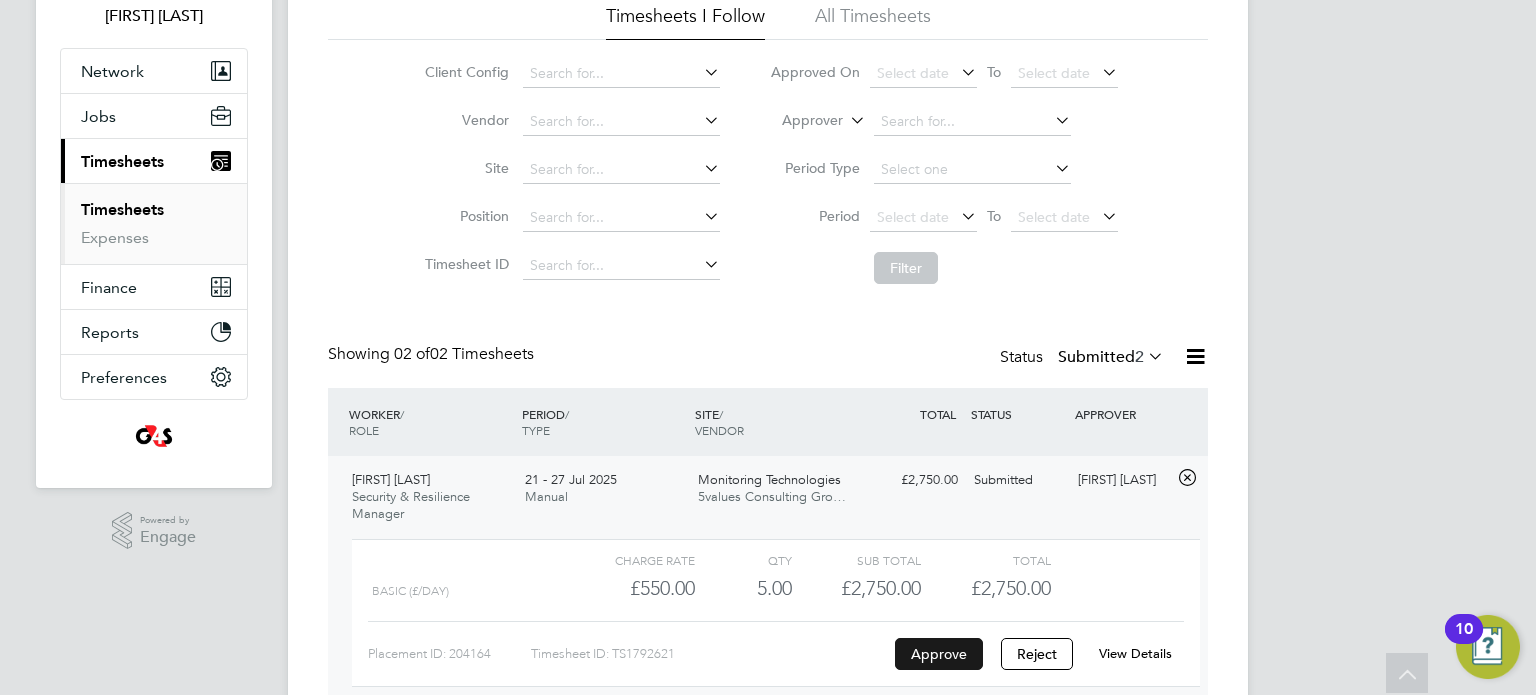 click on "Approve" 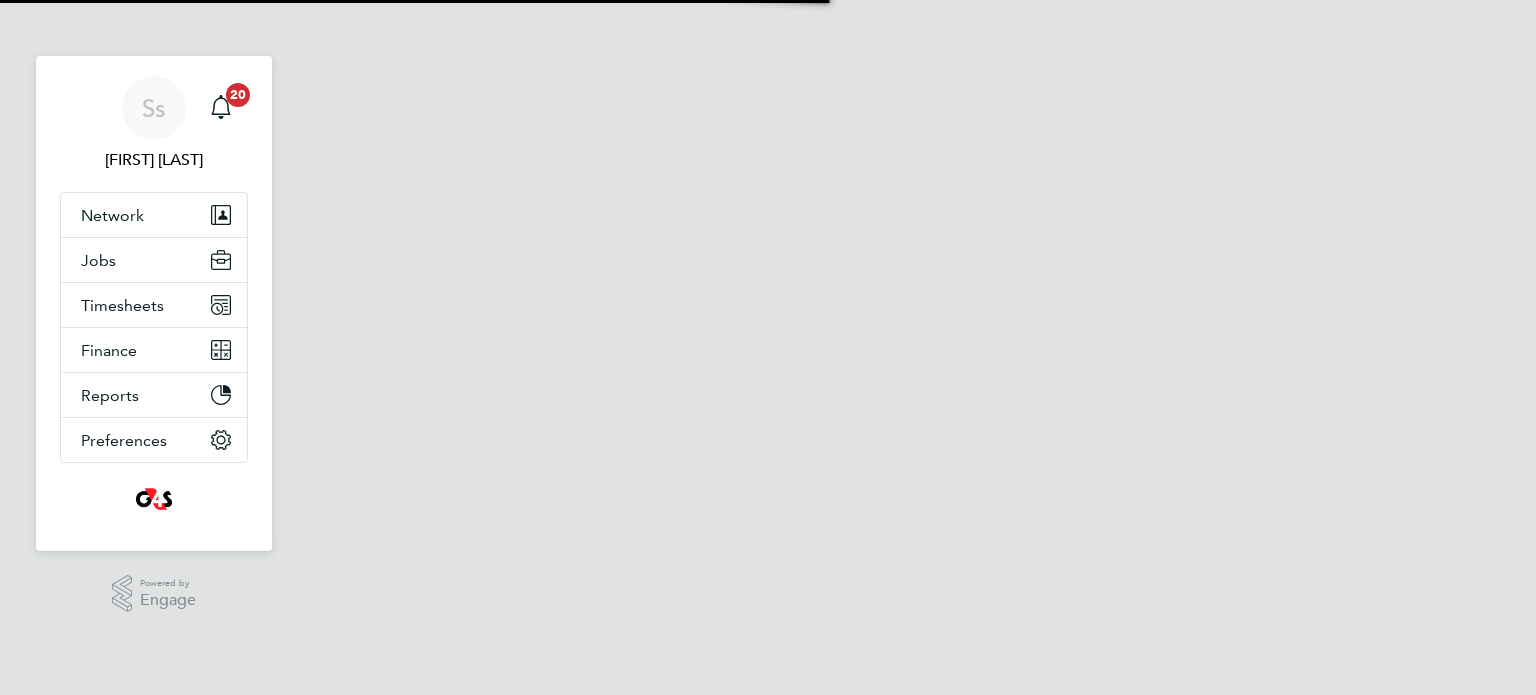 scroll, scrollTop: 0, scrollLeft: 0, axis: both 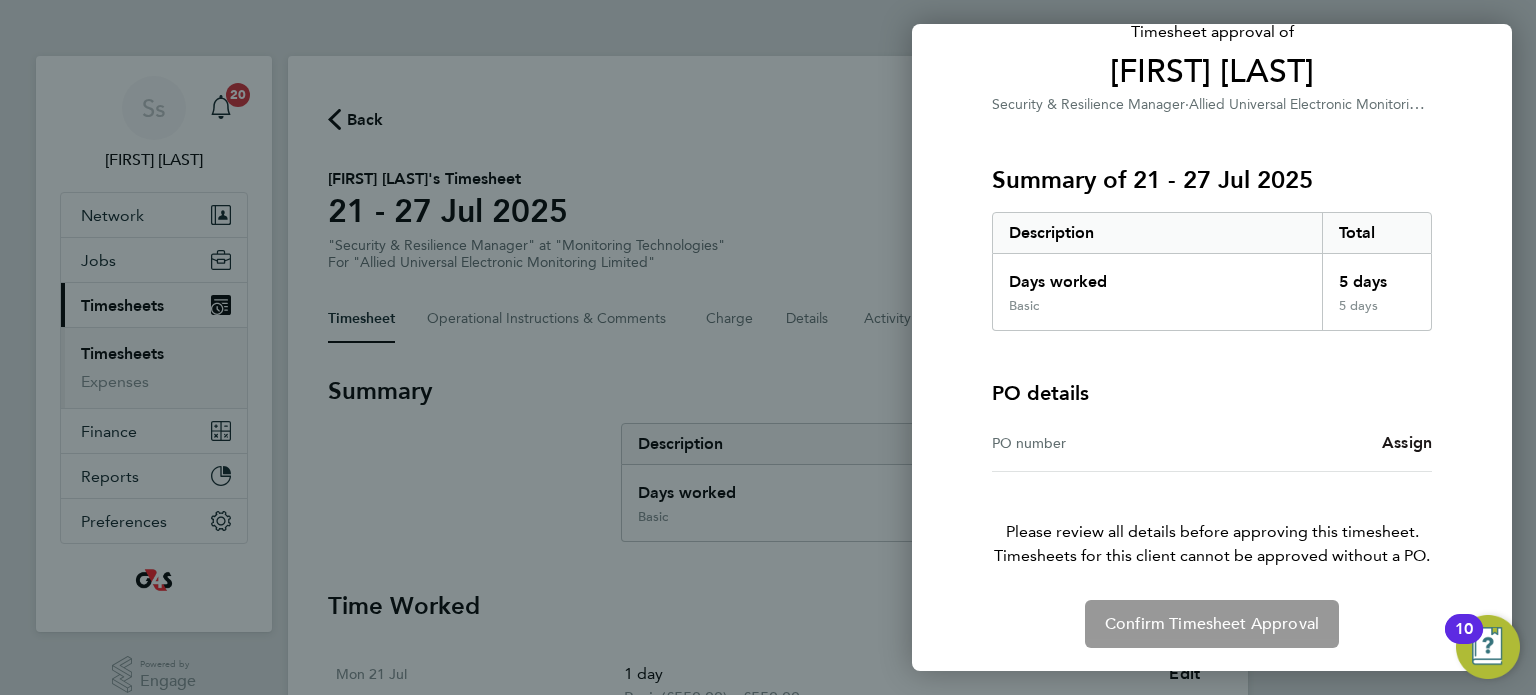 click on "Assign" at bounding box center [1407, 442] 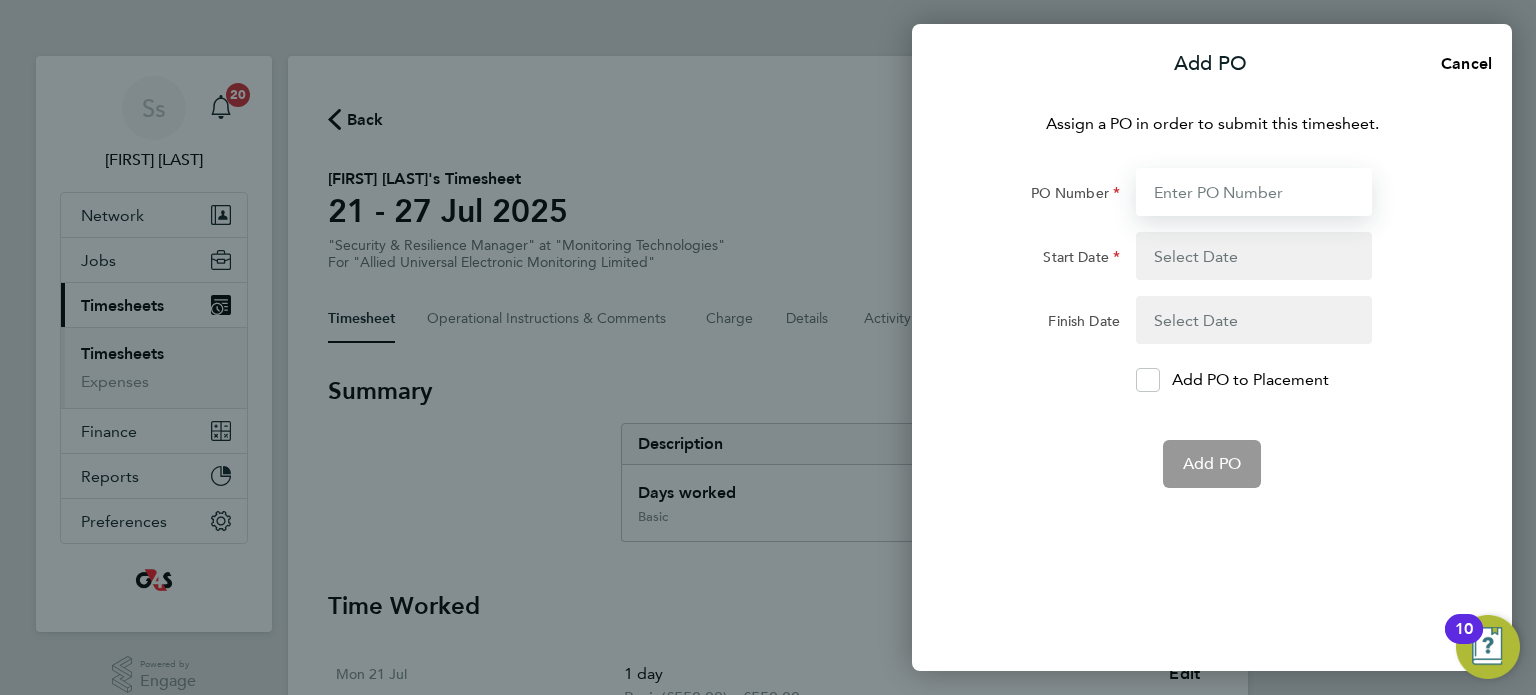 click on "PO Number" at bounding box center (1254, 192) 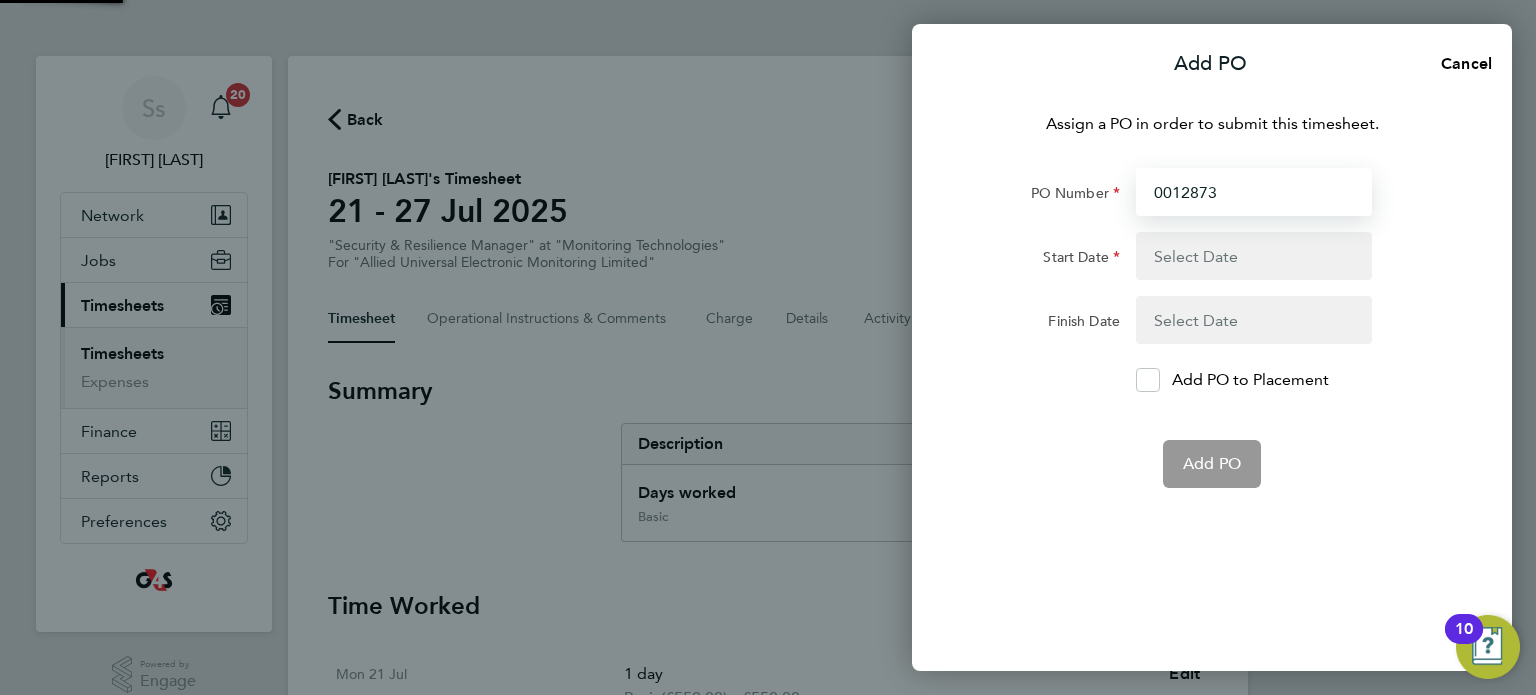 type on "[MM] [DD] [YY]" 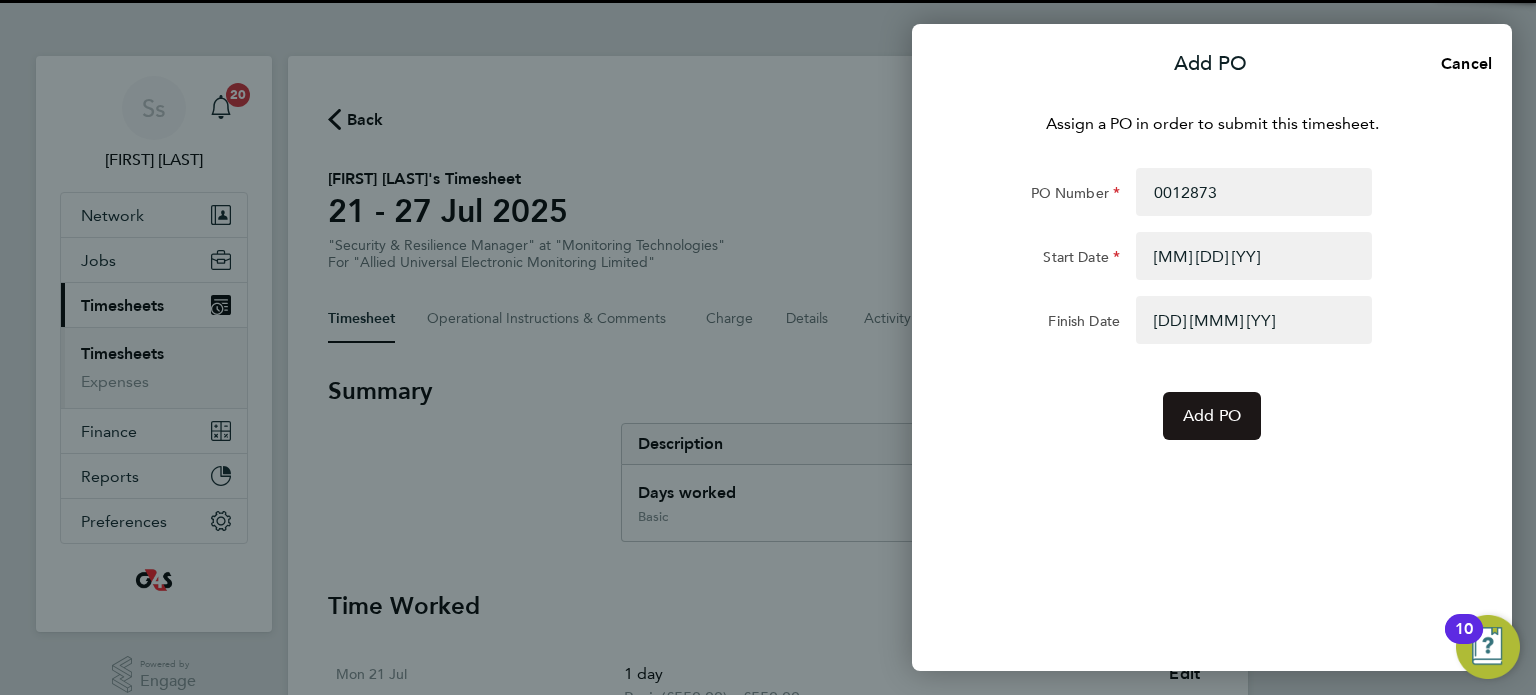 click on "Add PO" 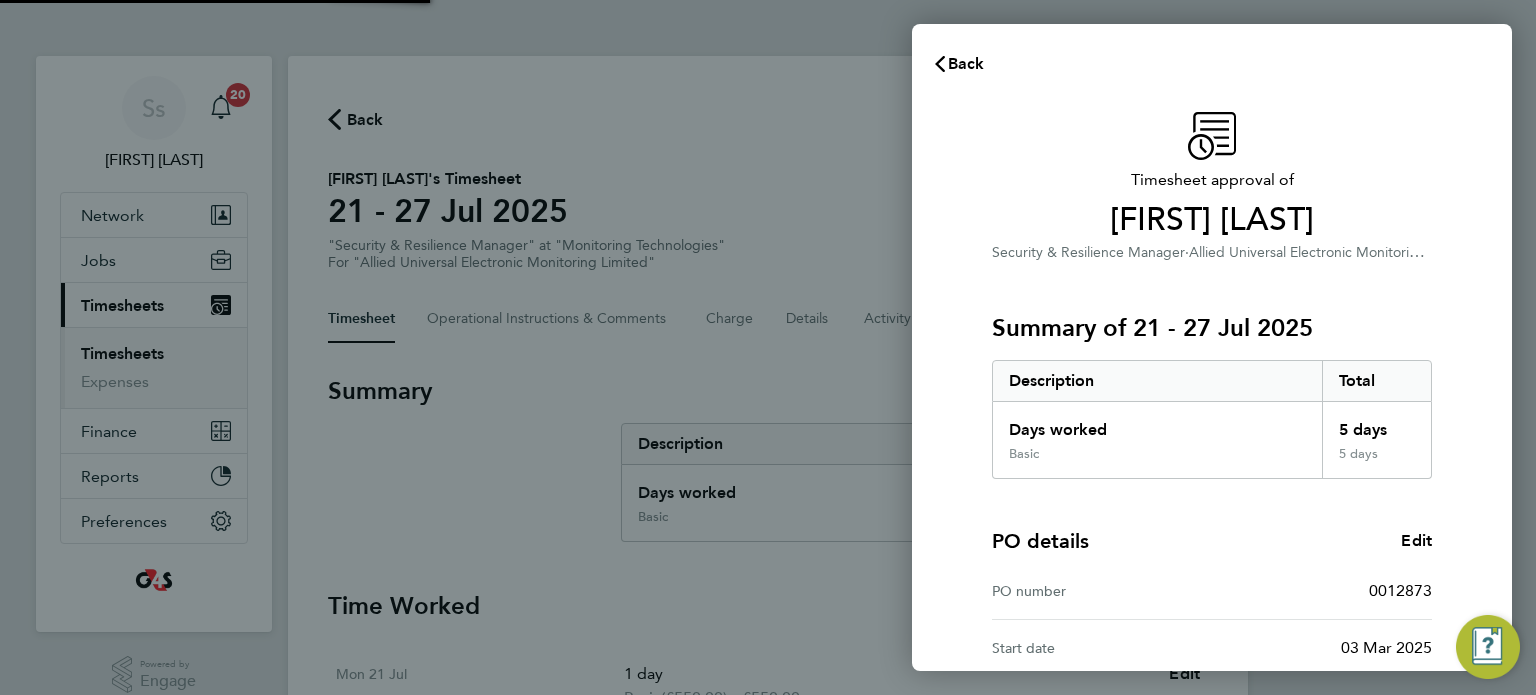scroll, scrollTop: 261, scrollLeft: 0, axis: vertical 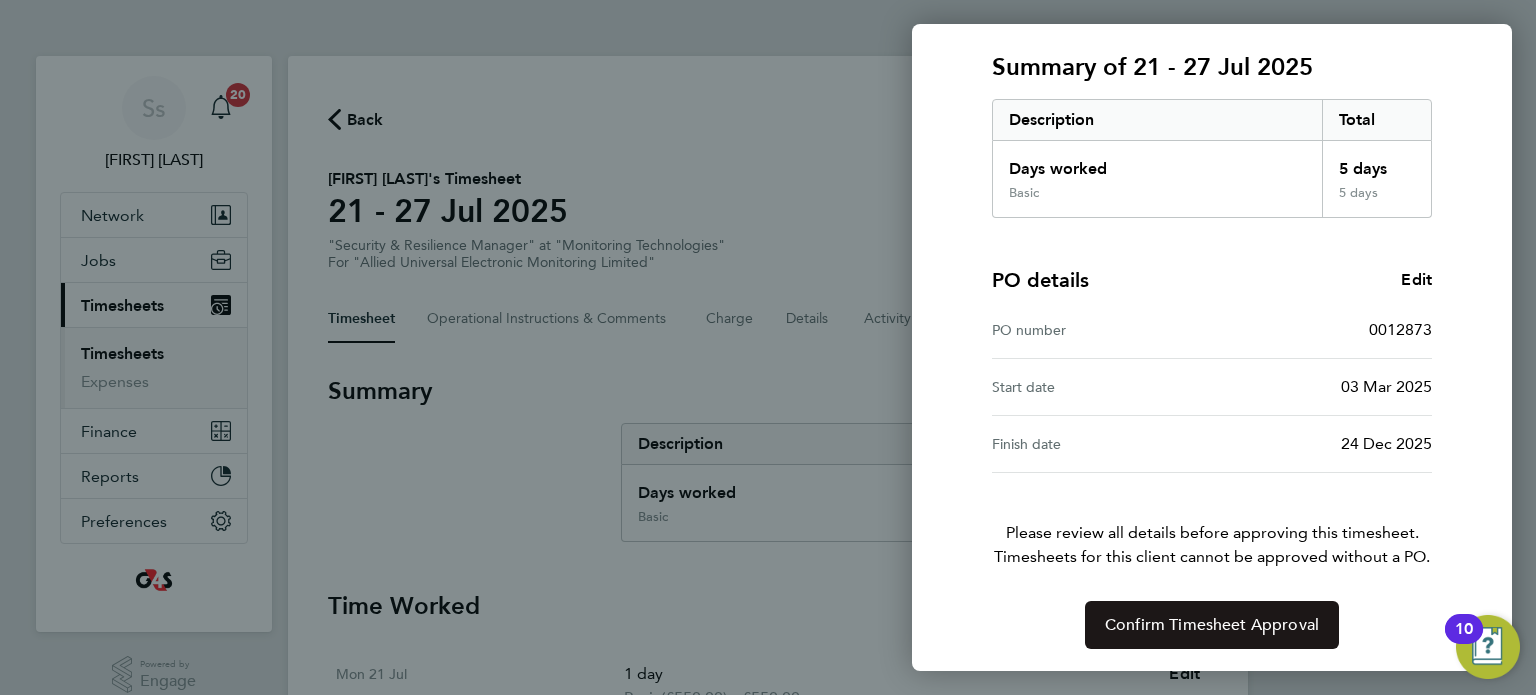 click on "Confirm Timesheet Approval" 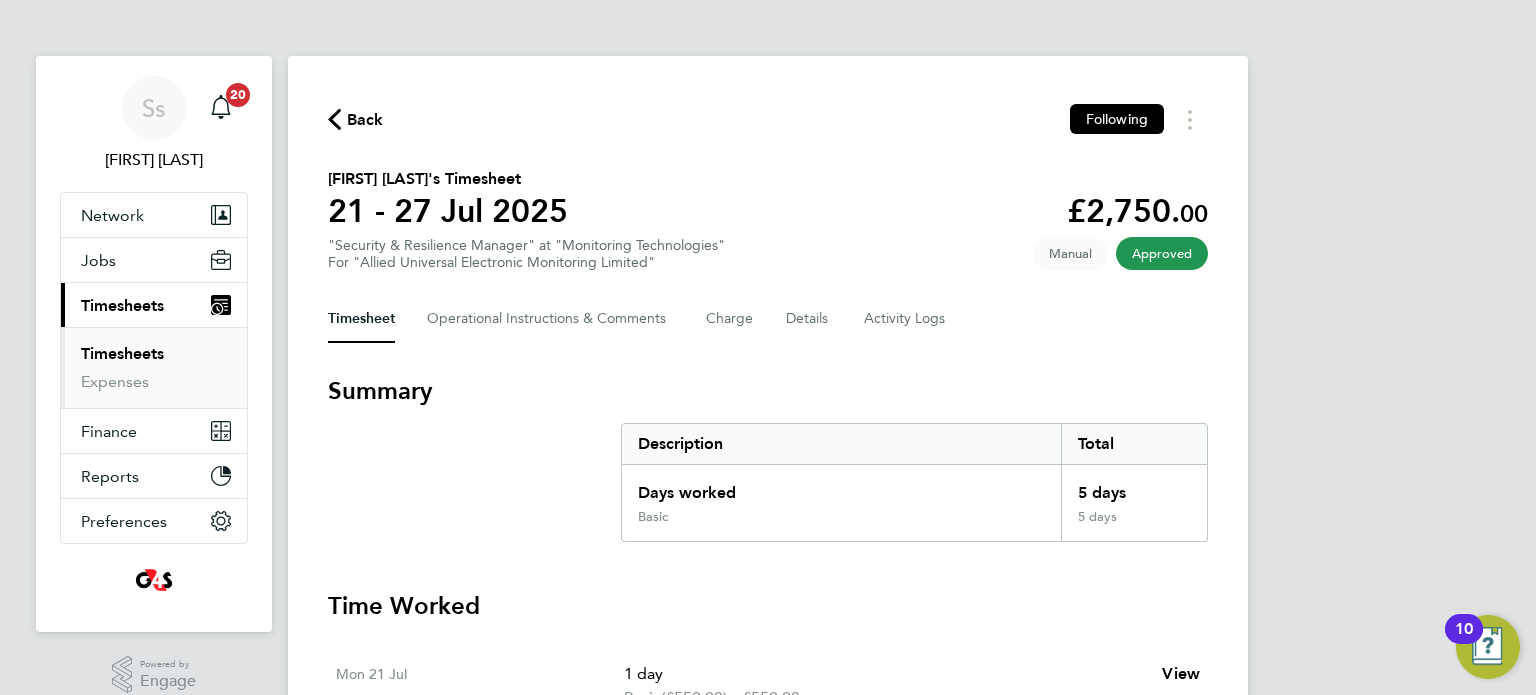 click on "Timesheets" at bounding box center (122, 353) 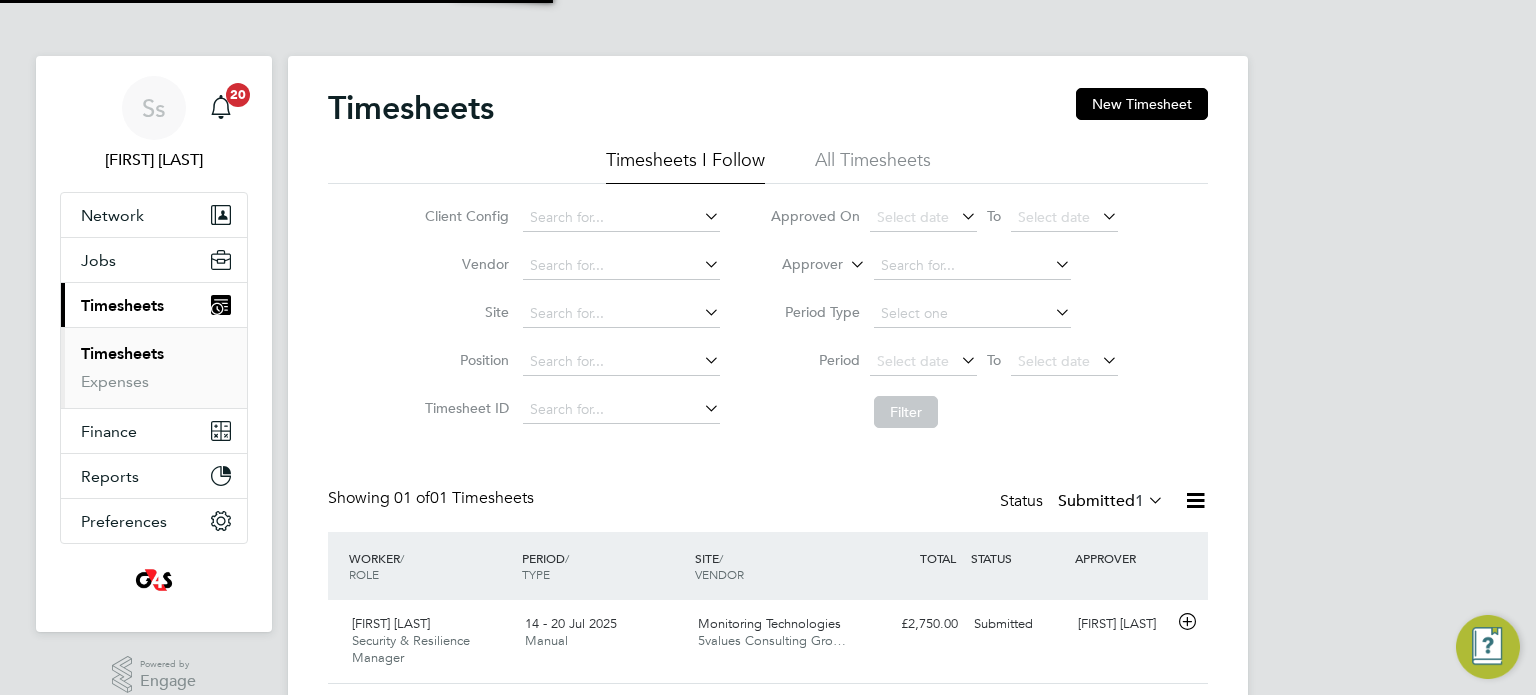 scroll, scrollTop: 10, scrollLeft: 10, axis: both 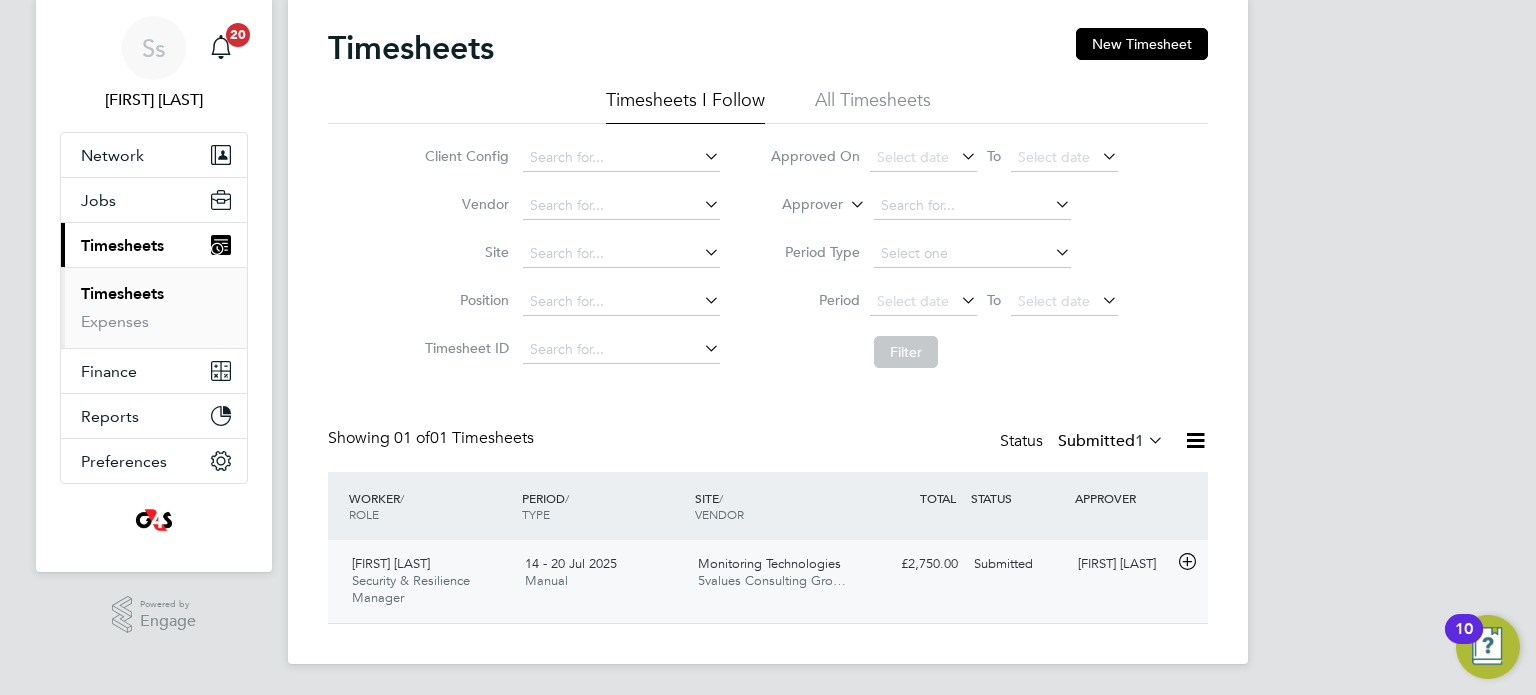 click on "Monitoring Technologies" 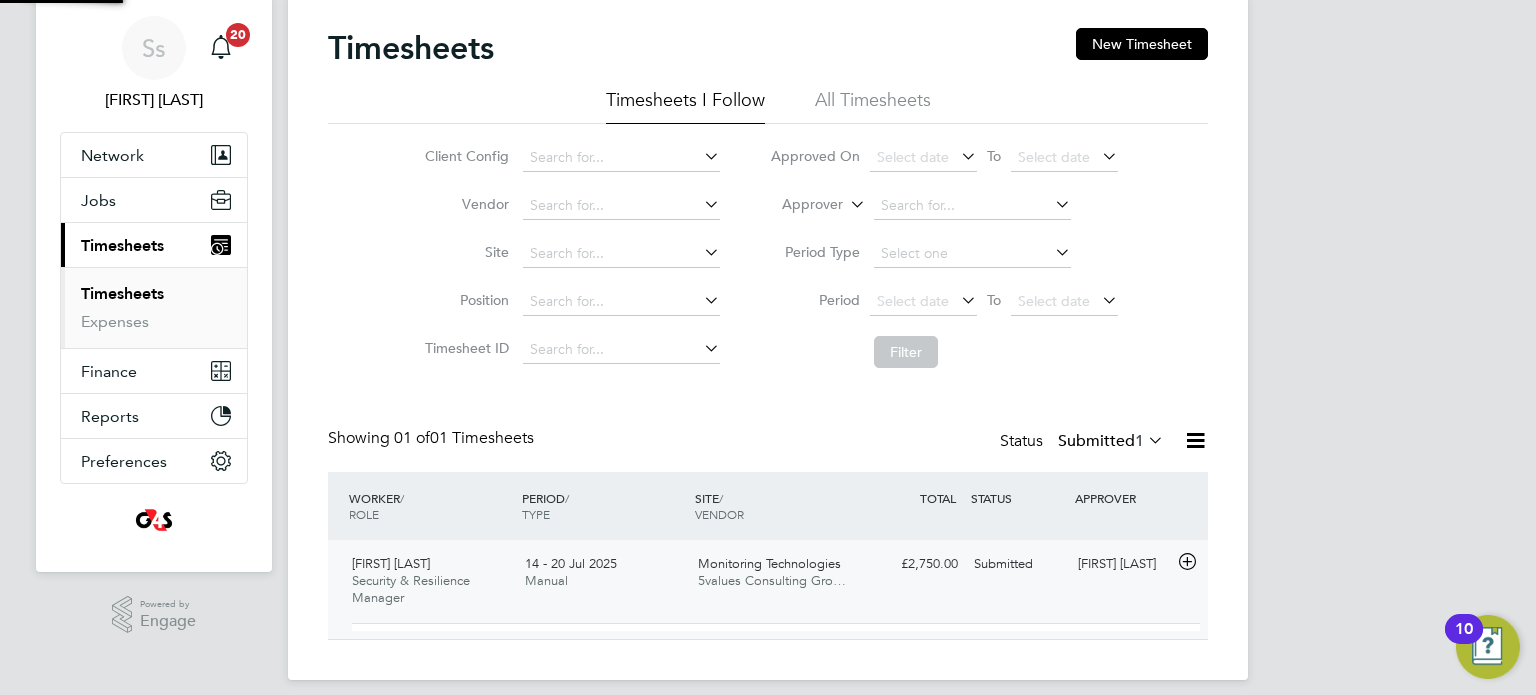scroll, scrollTop: 9, scrollLeft: 9, axis: both 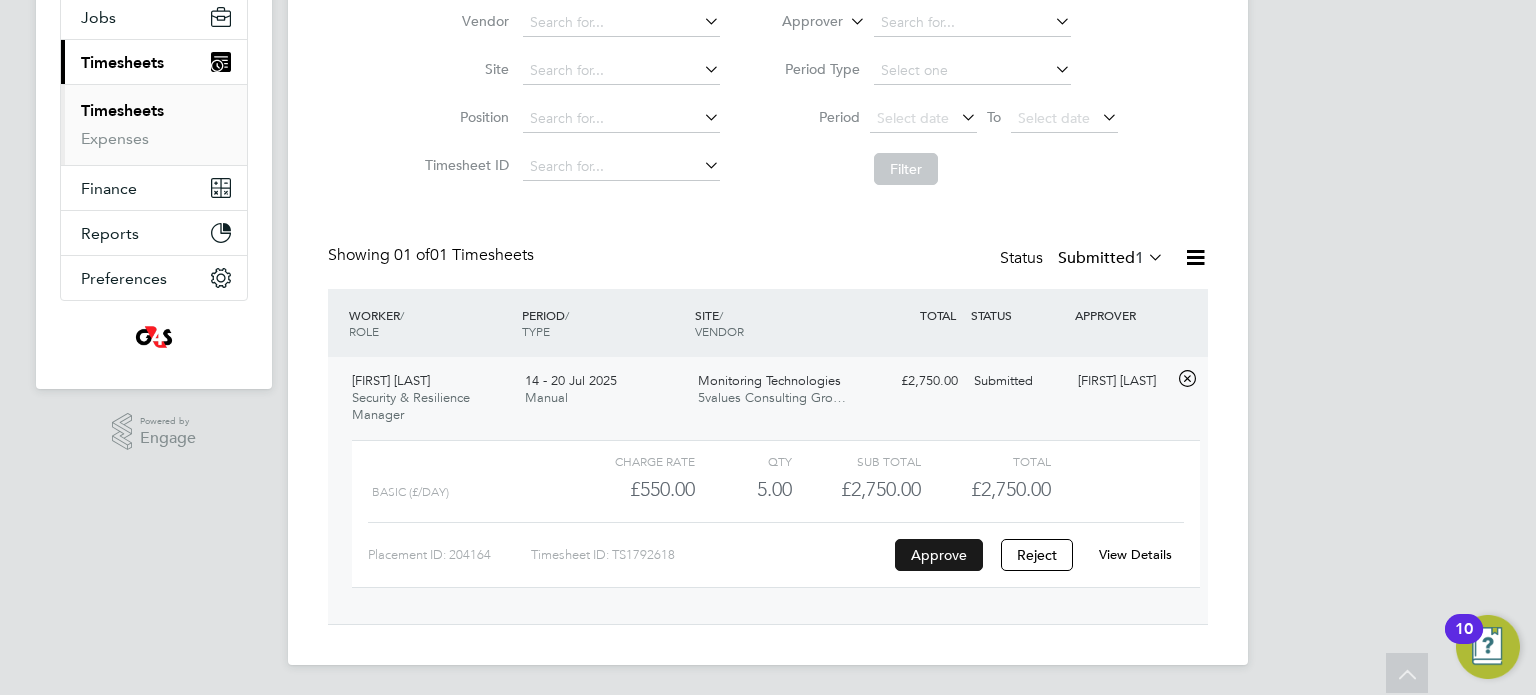 click on "Approve" 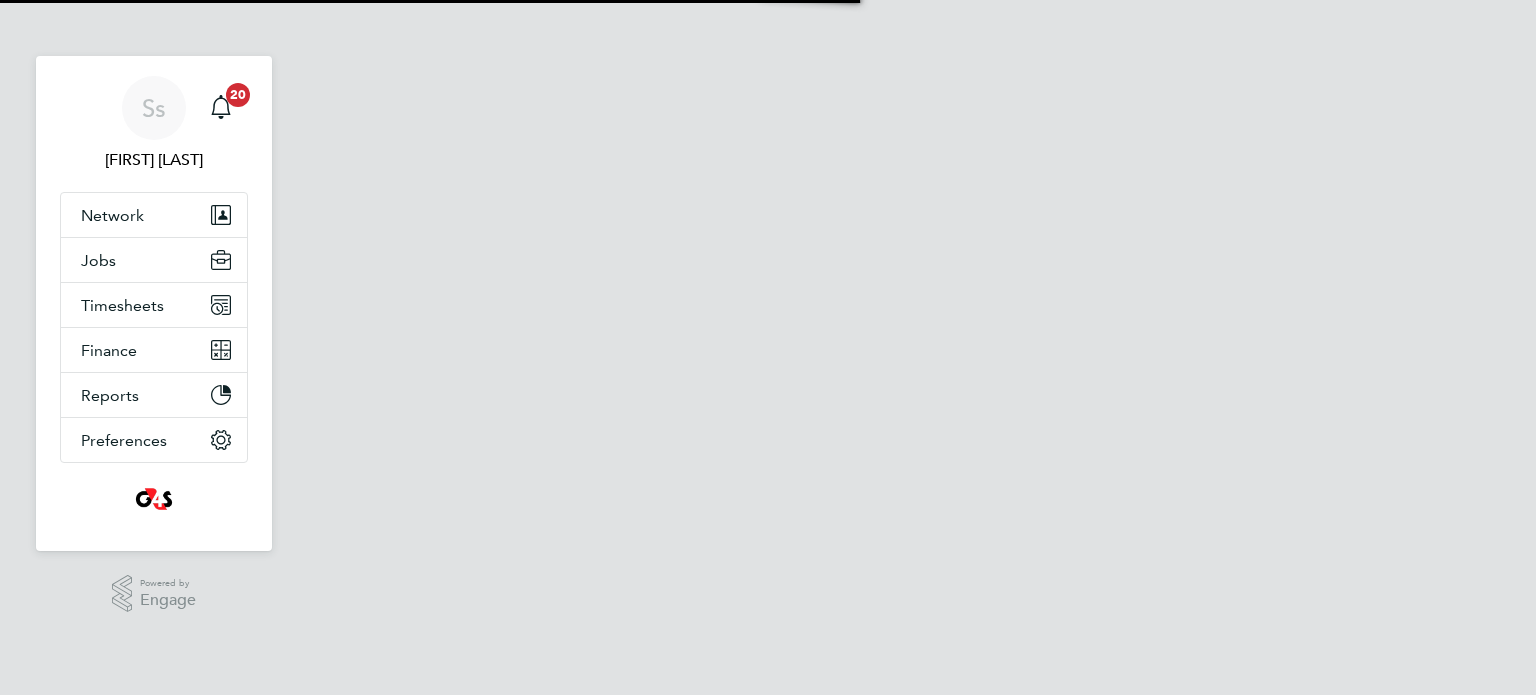 scroll, scrollTop: 0, scrollLeft: 0, axis: both 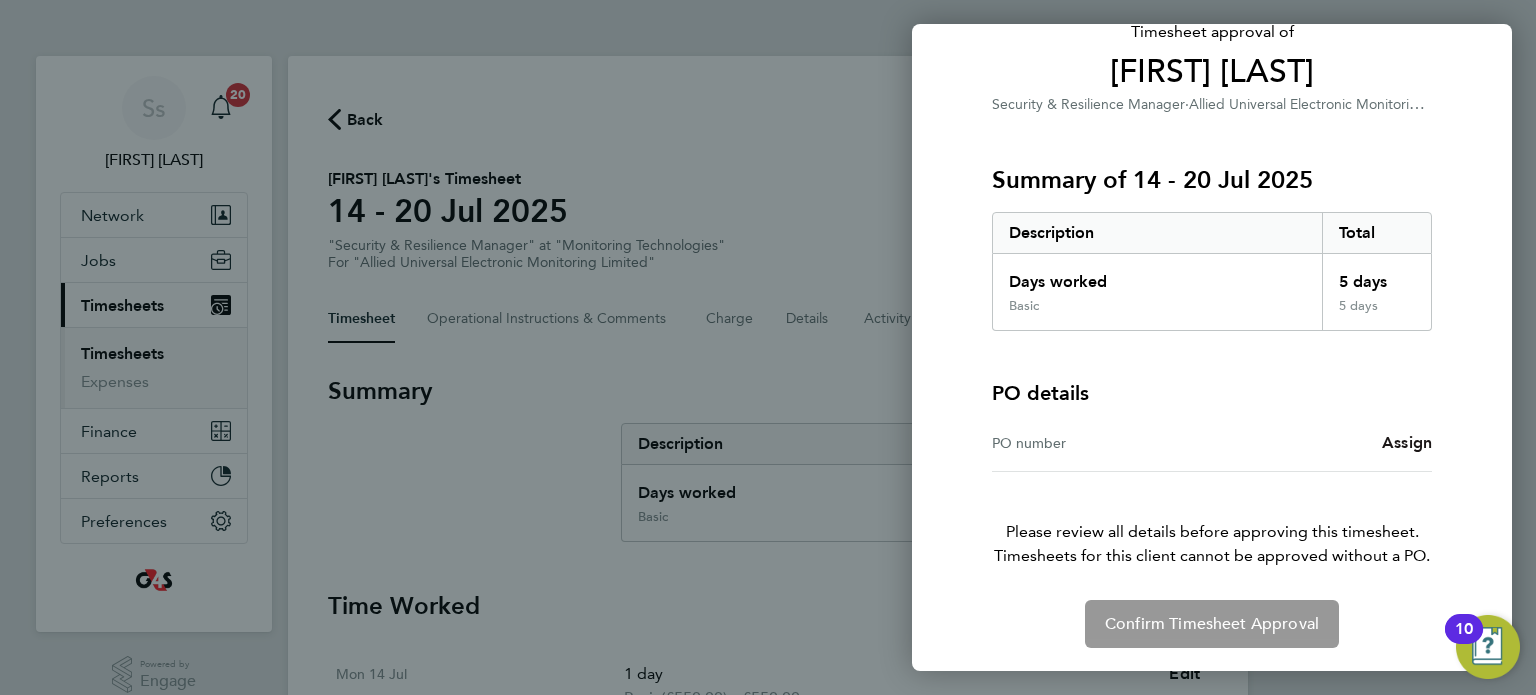 click on "Assign" at bounding box center (1407, 442) 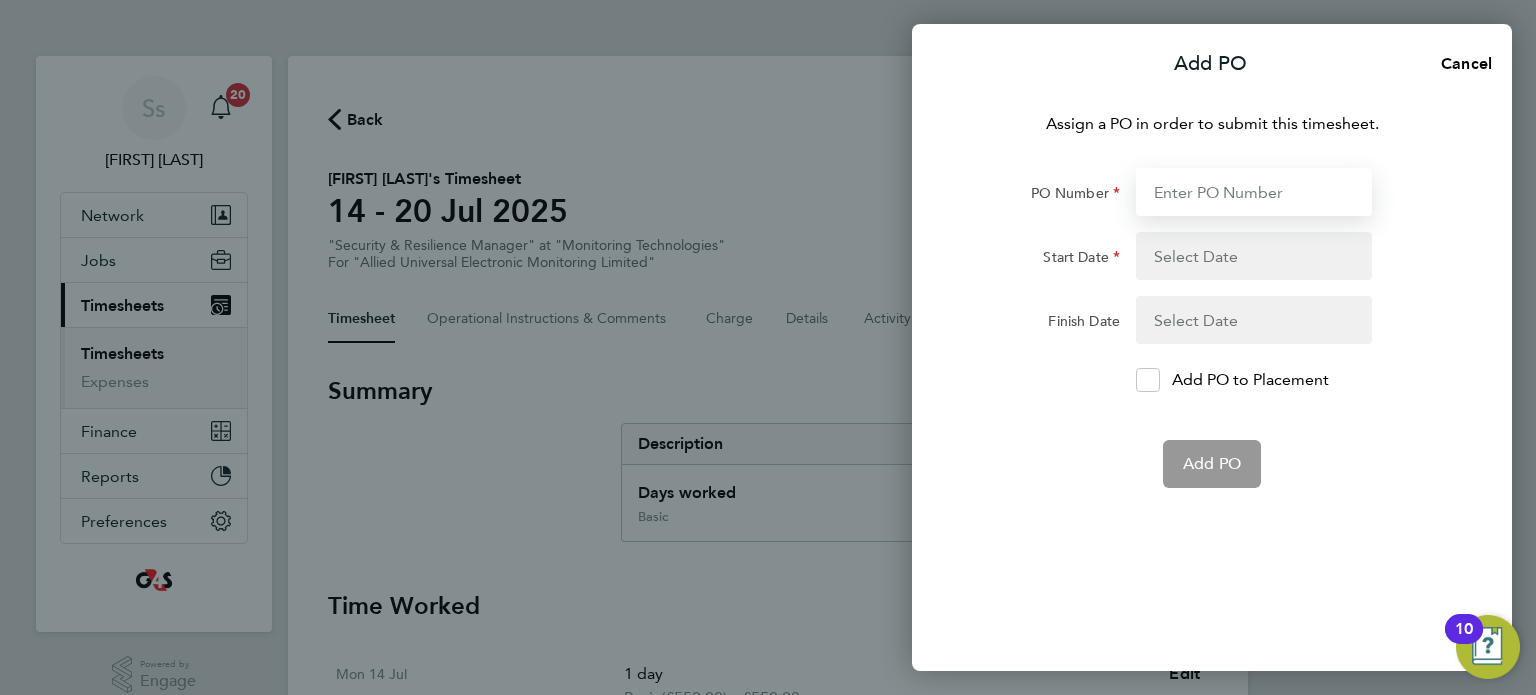 click on "PO Number" at bounding box center [1254, 192] 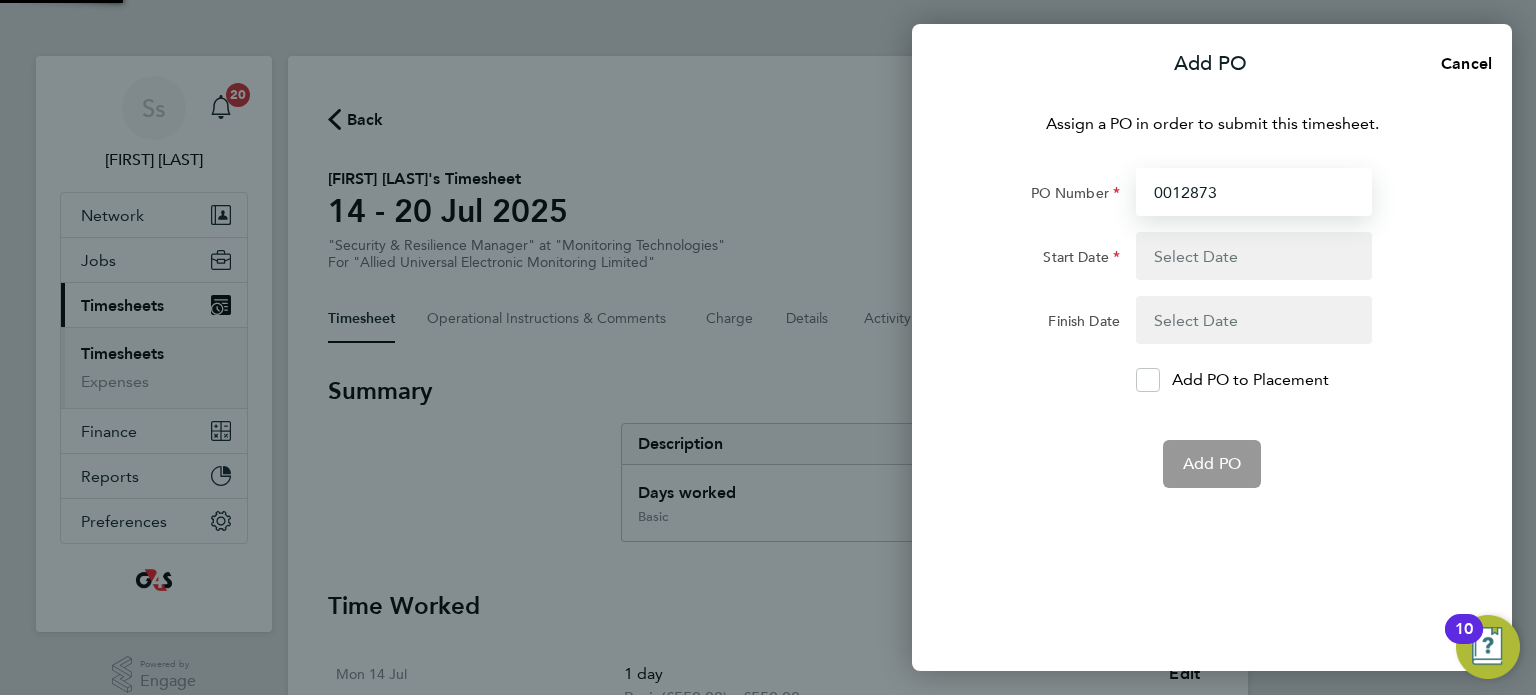 type on "[MM] [DD] [YY]" 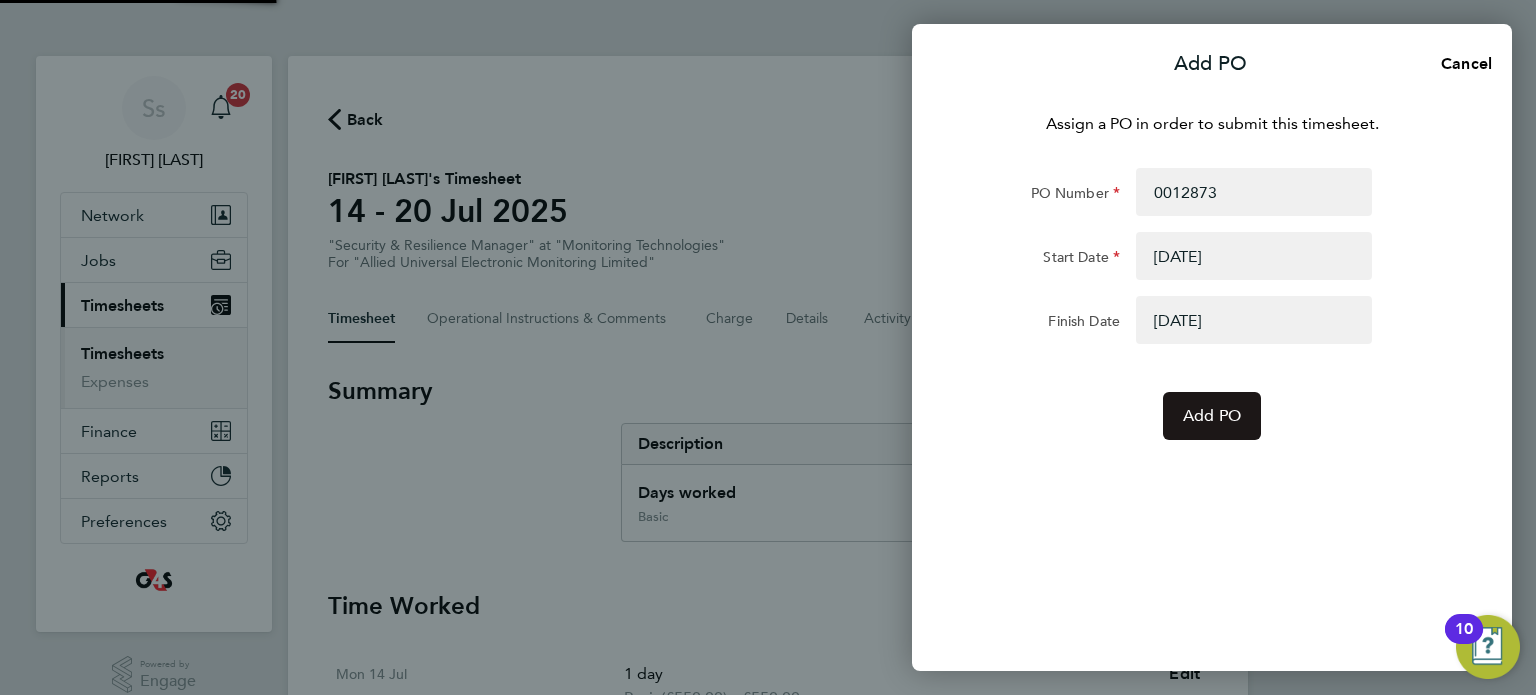 click on "Add PO" 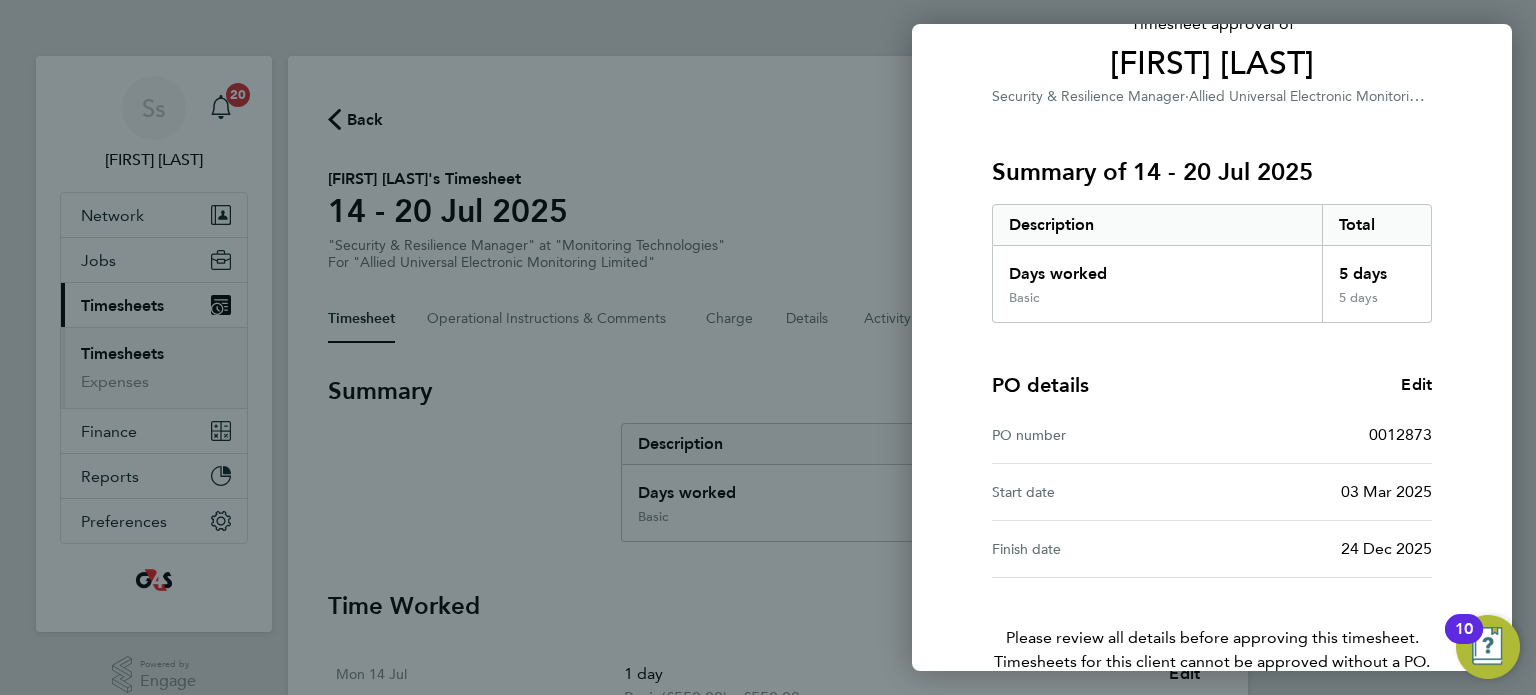 scroll, scrollTop: 261, scrollLeft: 0, axis: vertical 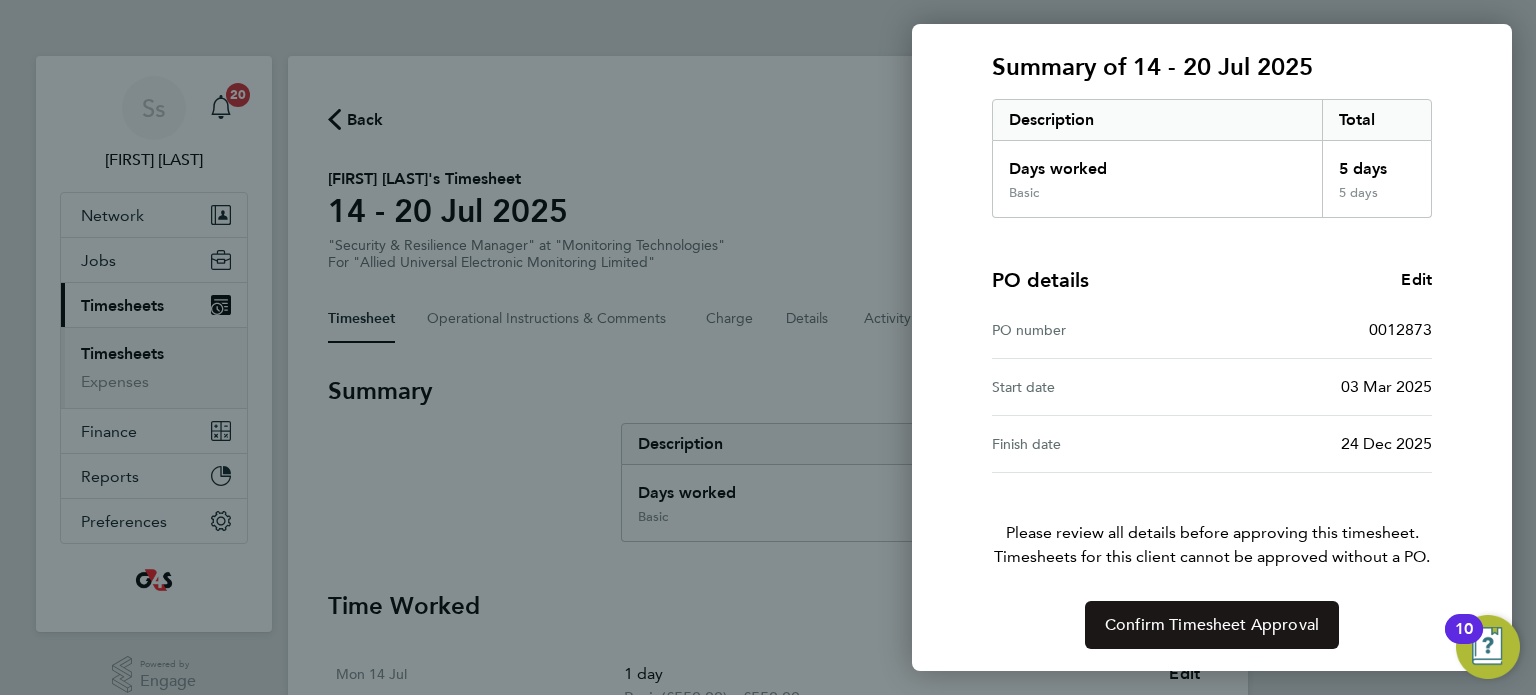 click on "Confirm Timesheet Approval" 